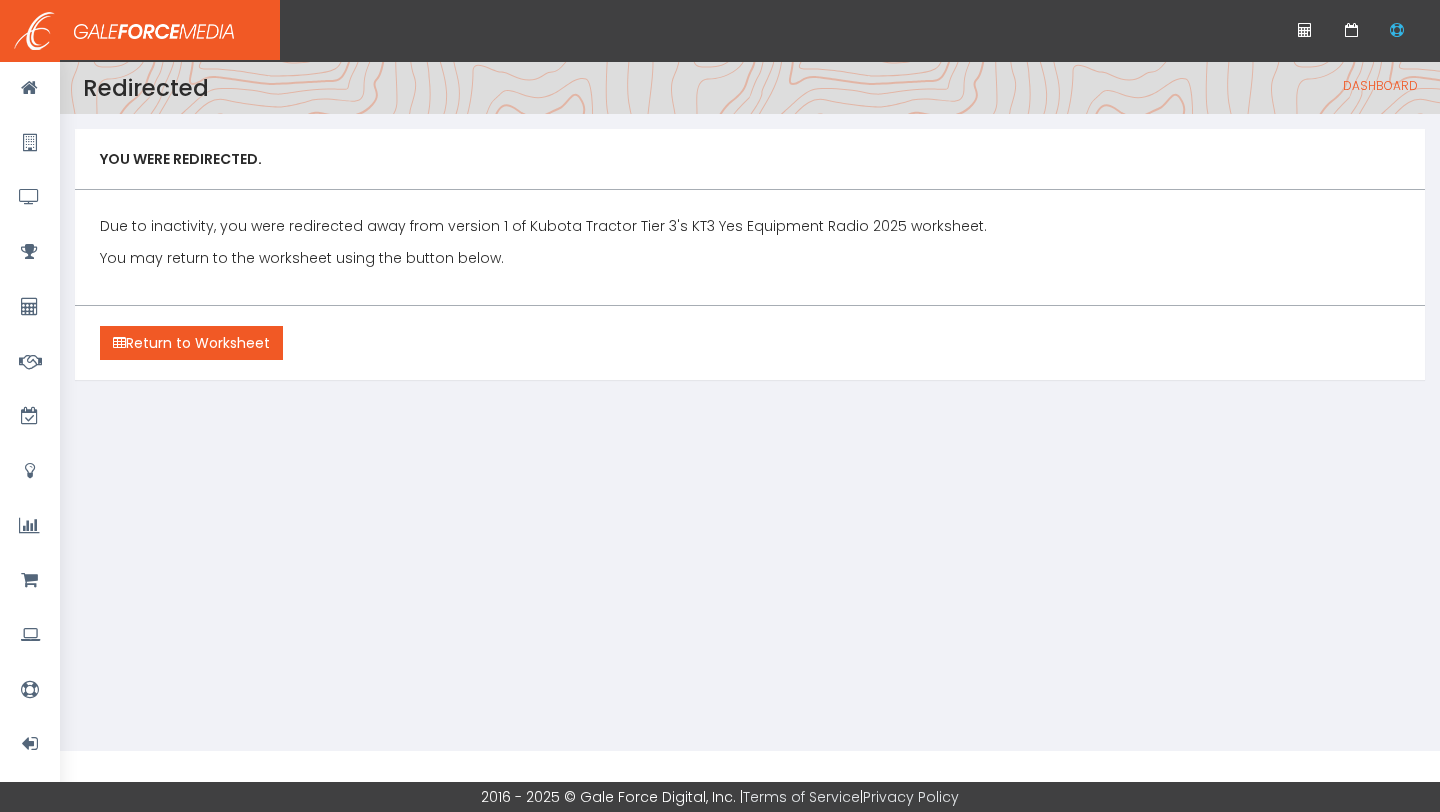 scroll, scrollTop: 0, scrollLeft: 0, axis: both 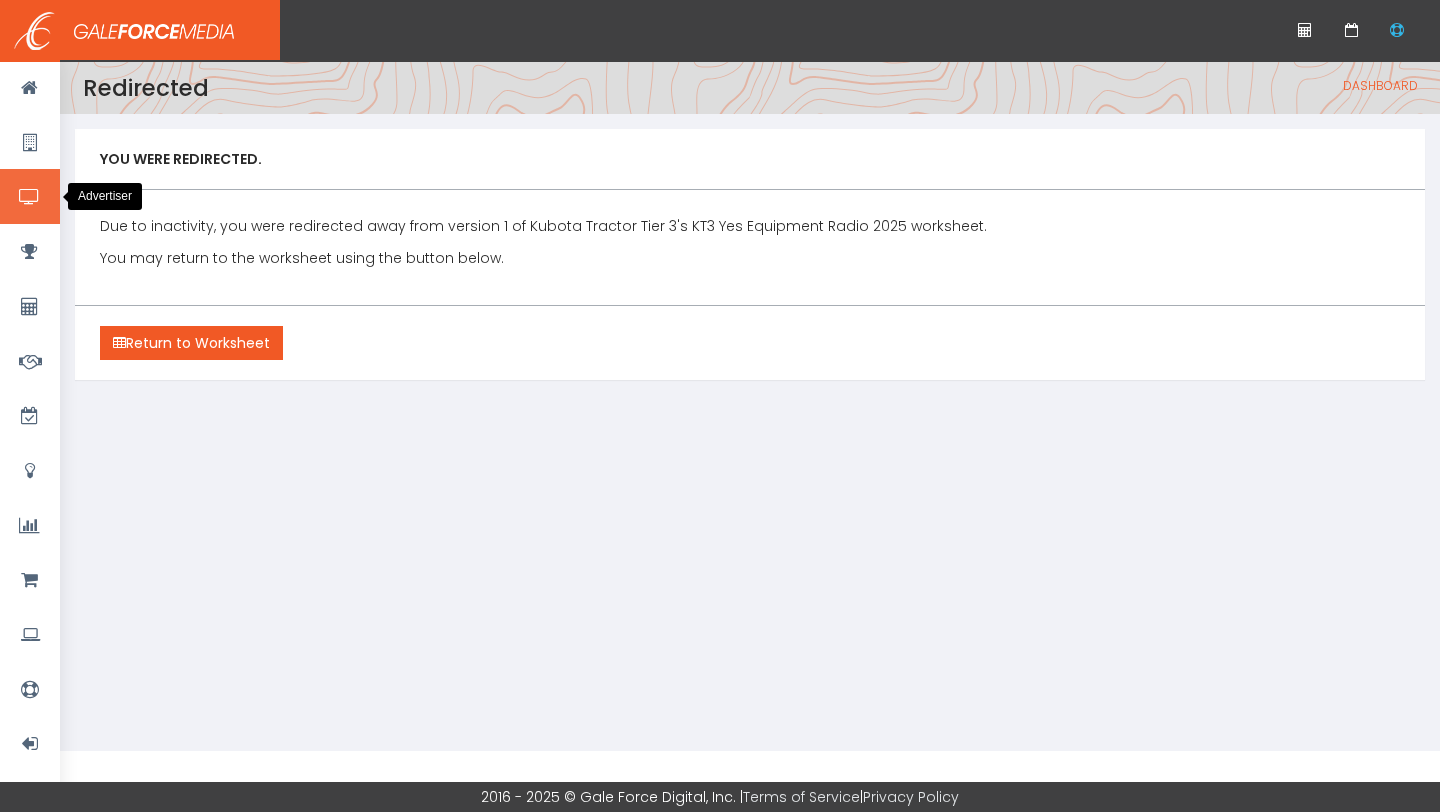 click at bounding box center [29, 197] 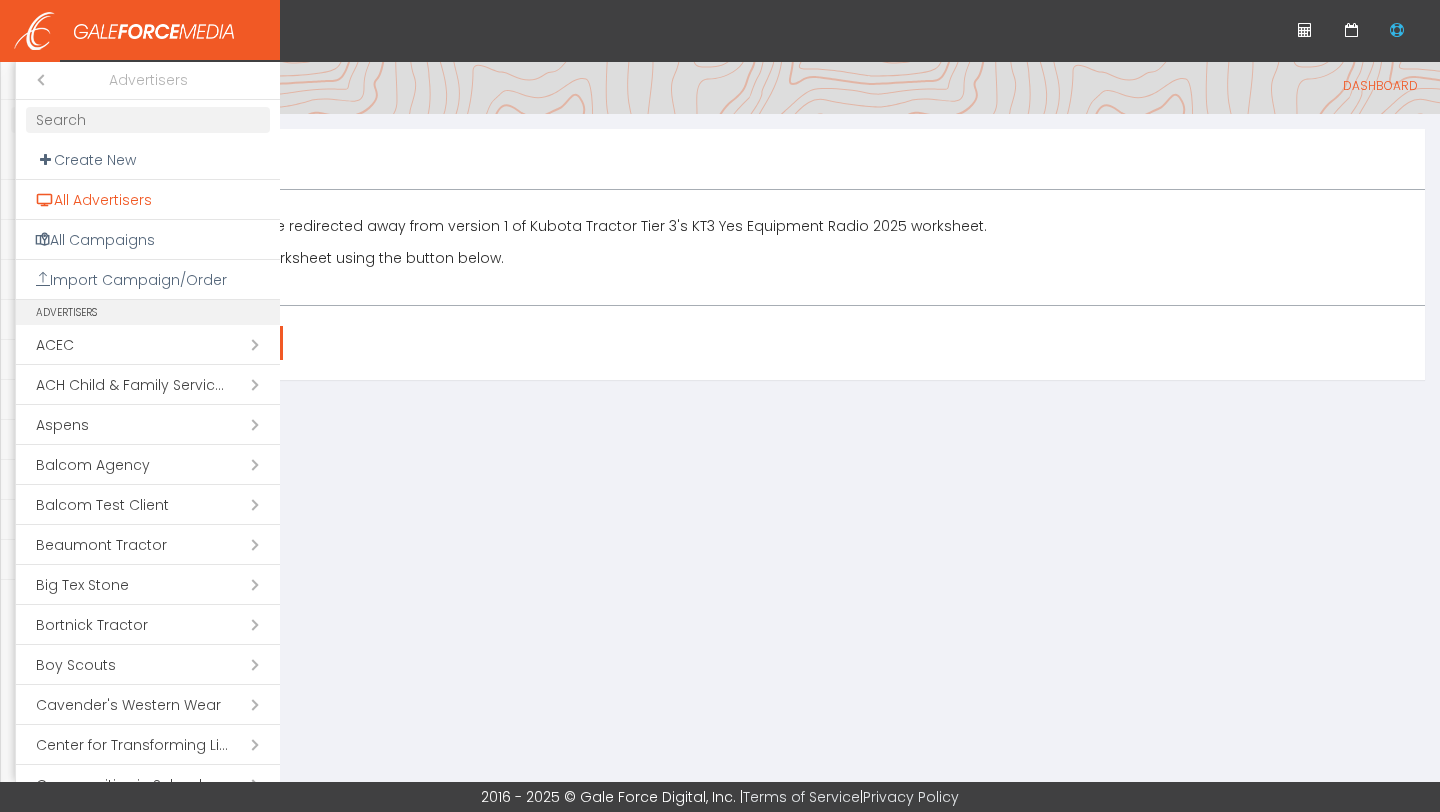 click on "All Advertisers" at bounding box center [148, 200] 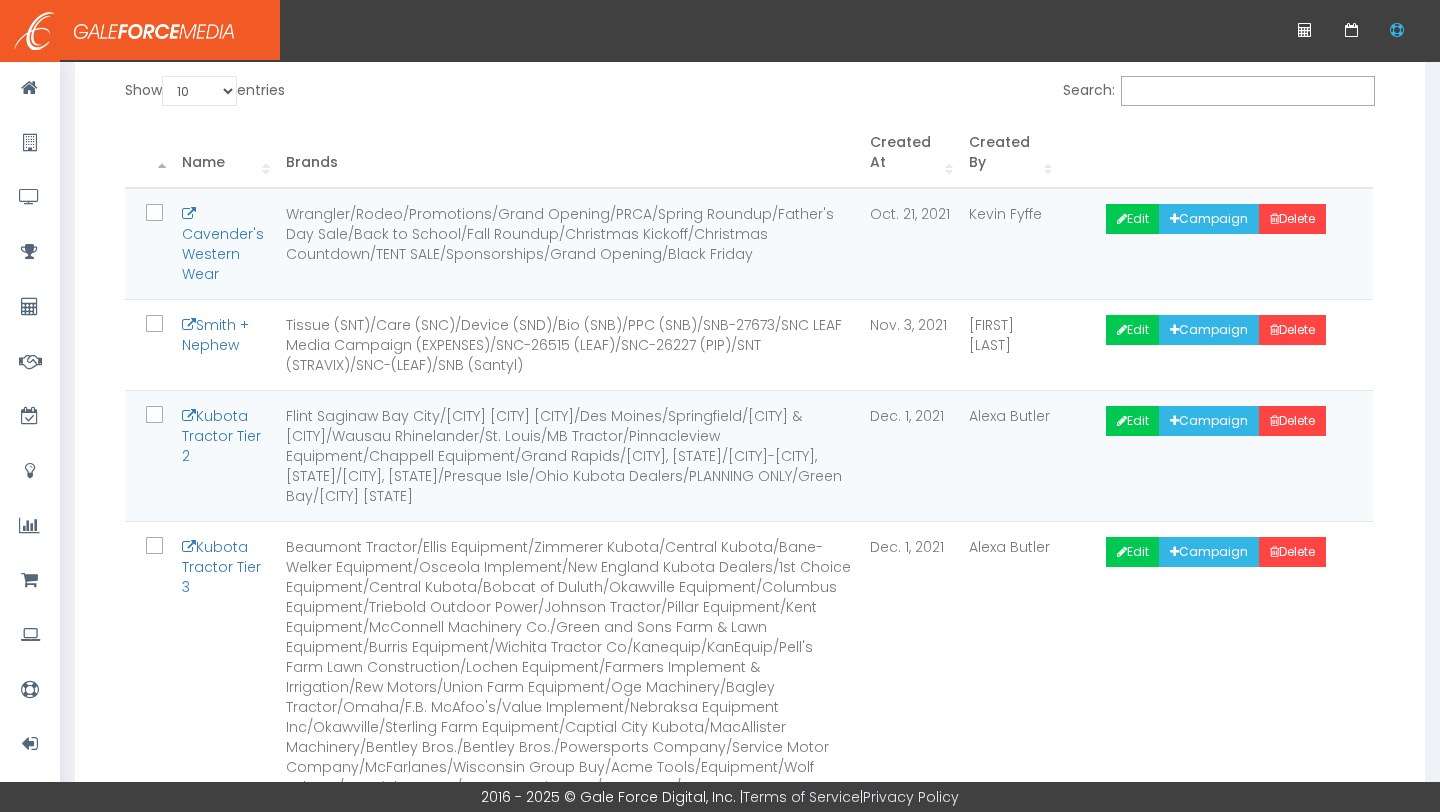 scroll, scrollTop: 338, scrollLeft: 0, axis: vertical 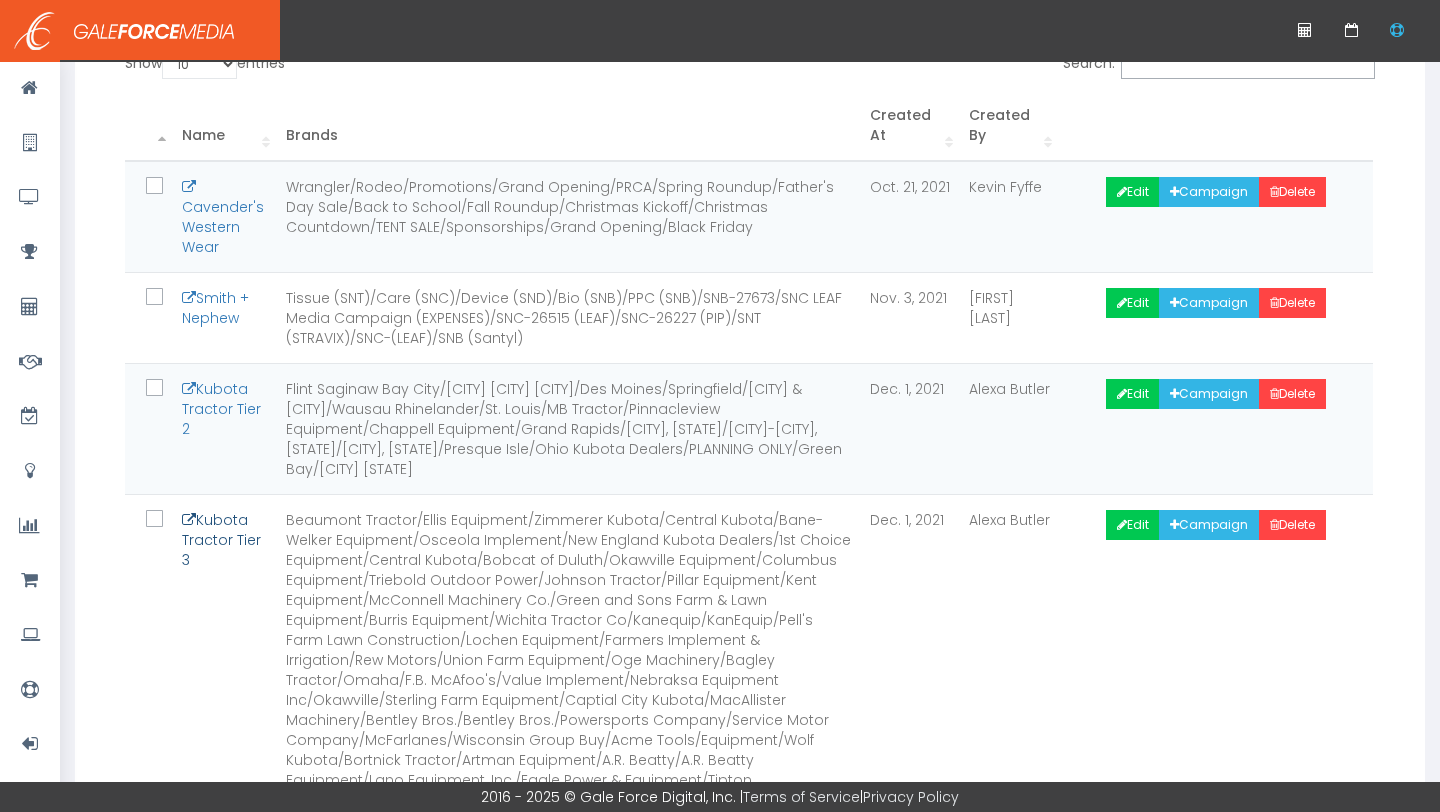 click on "Kubota Tractor Tier 3" at bounding box center [221, 540] 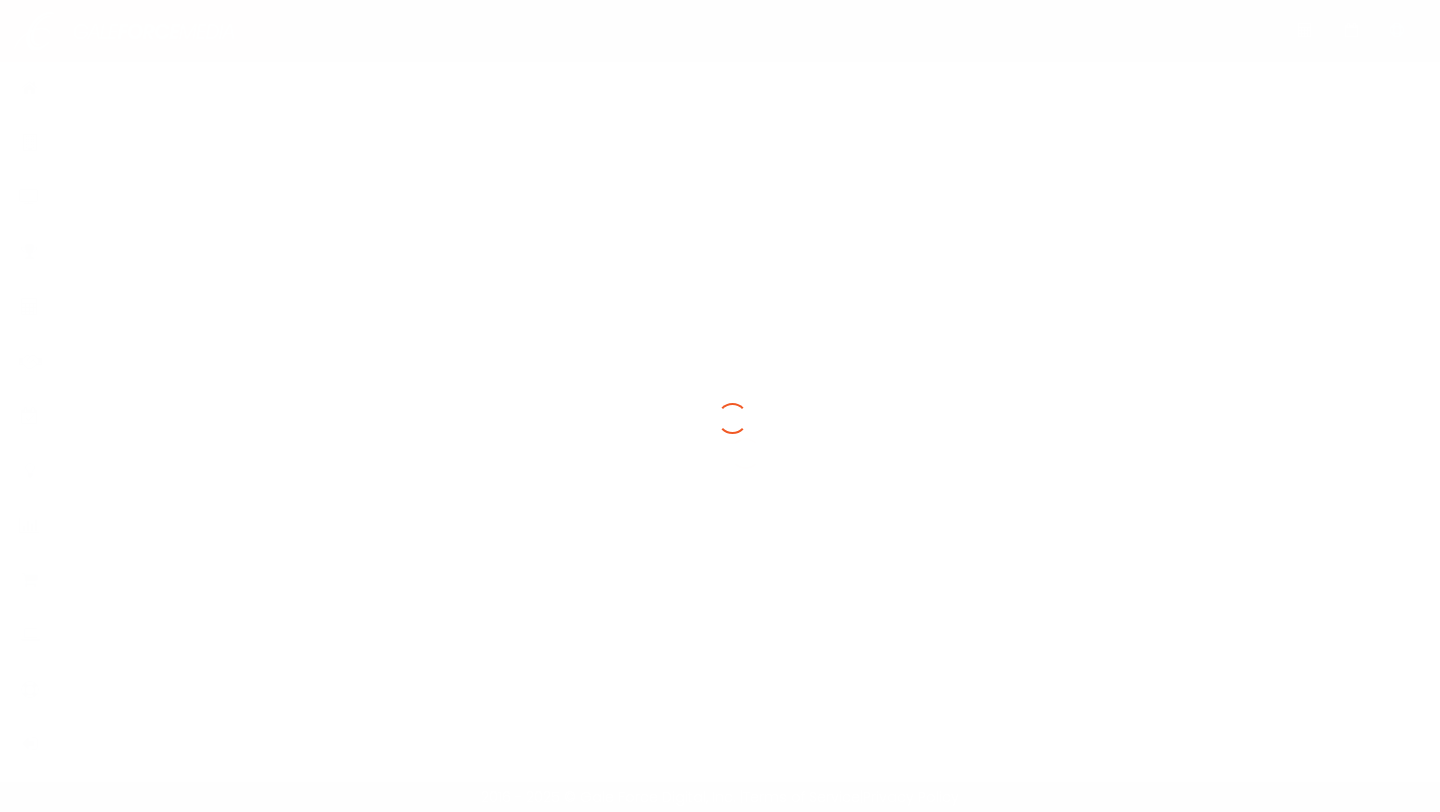 scroll, scrollTop: 0, scrollLeft: 0, axis: both 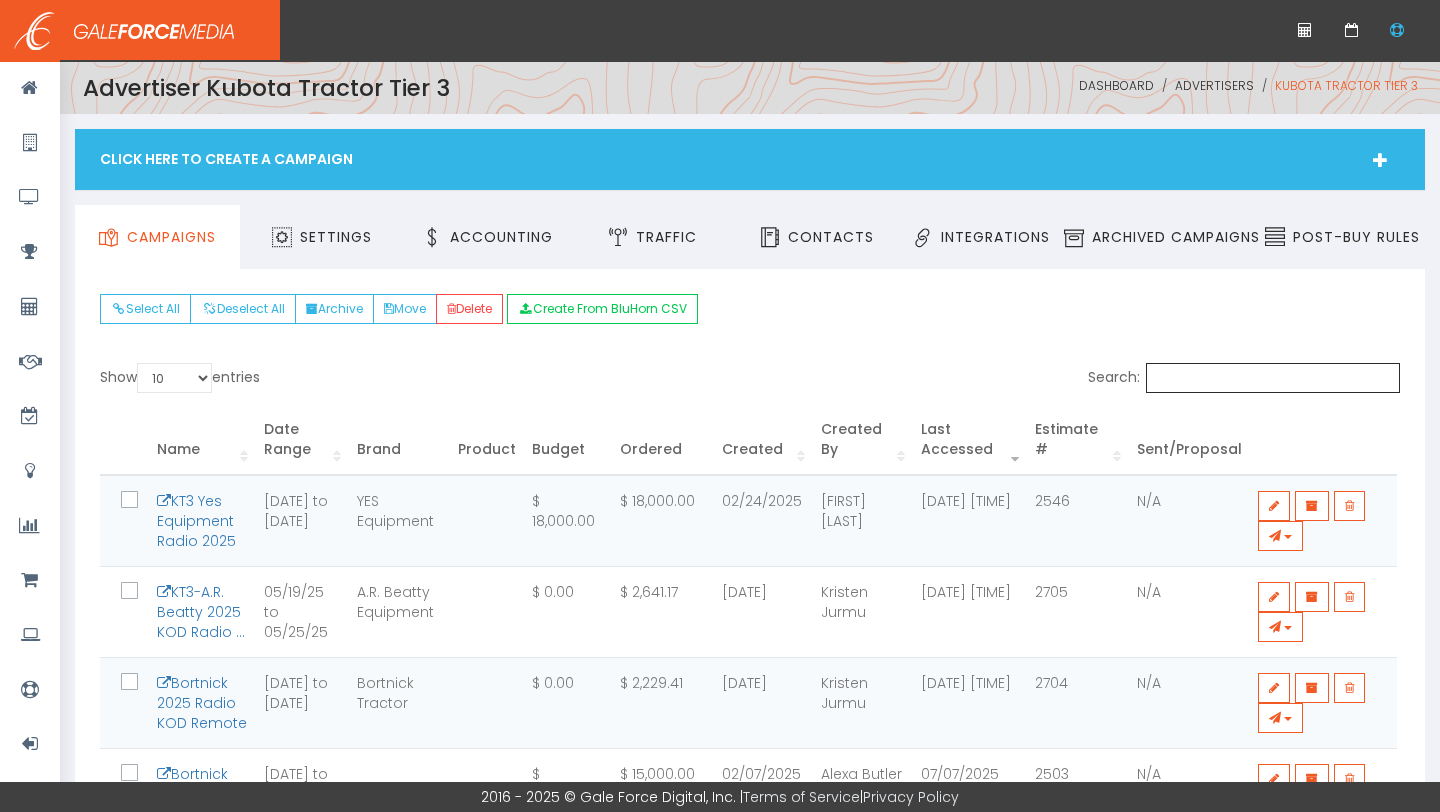 click on "Search:" at bounding box center [1273, 378] 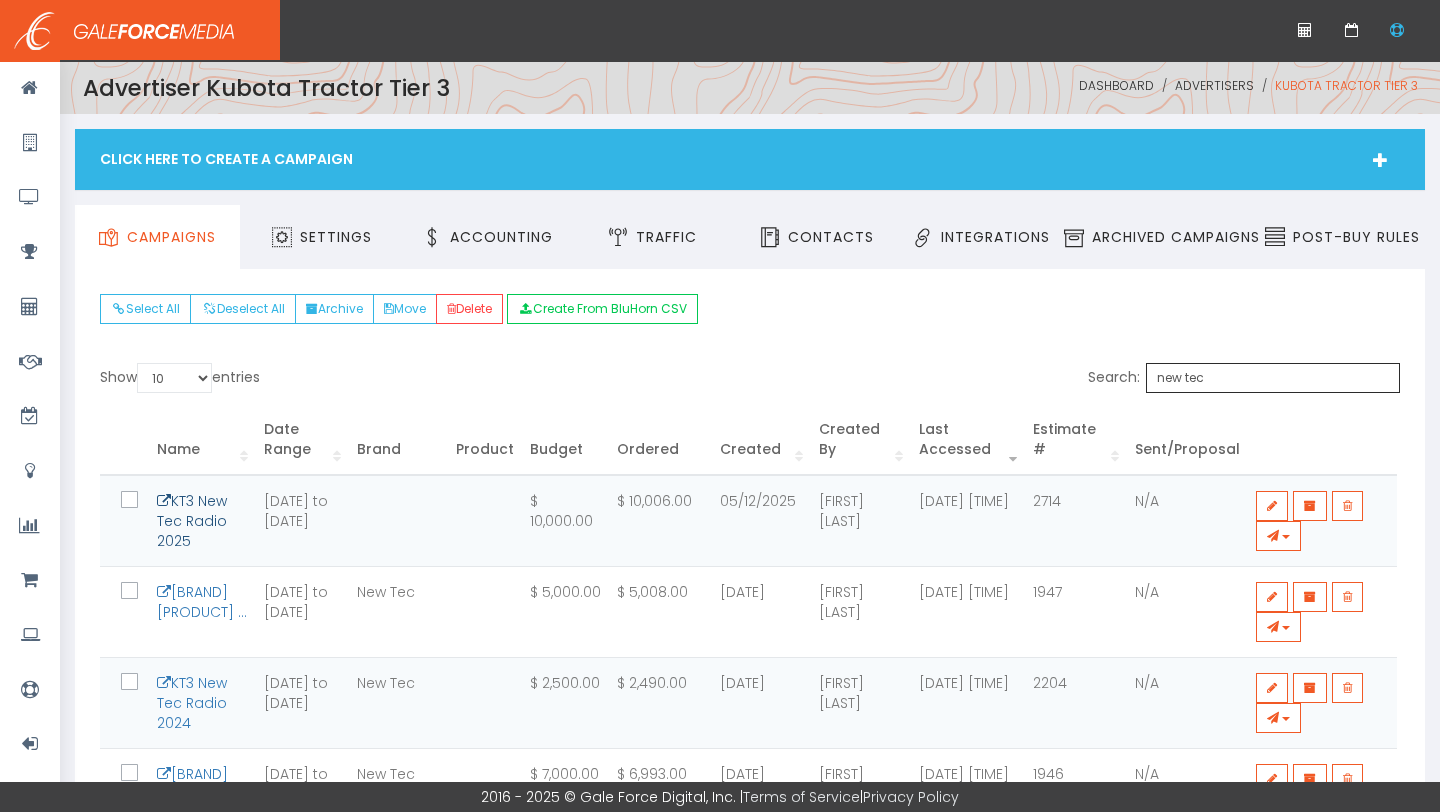 type on "new tec" 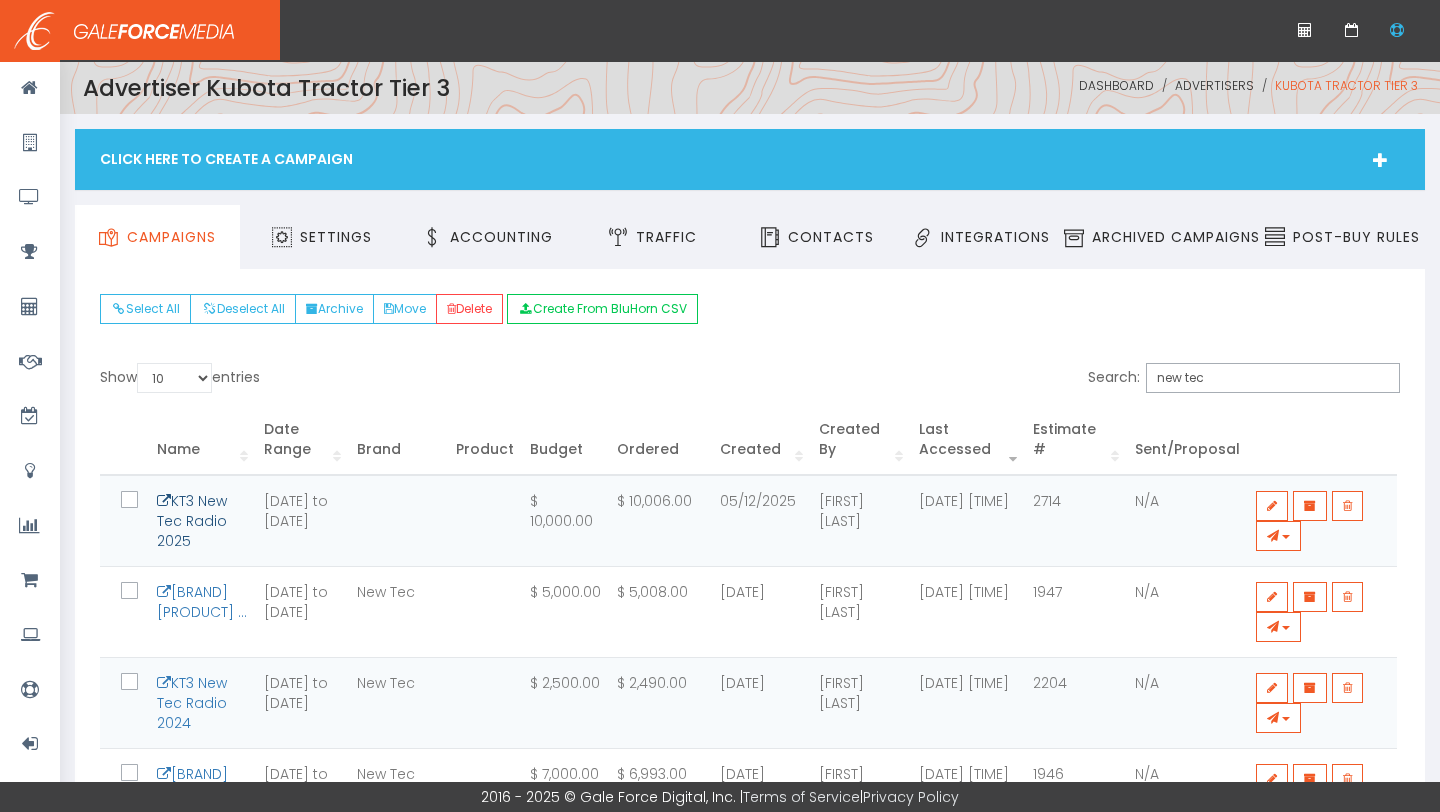 click on "KT3 New Tec Radio 2025" at bounding box center [192, 521] 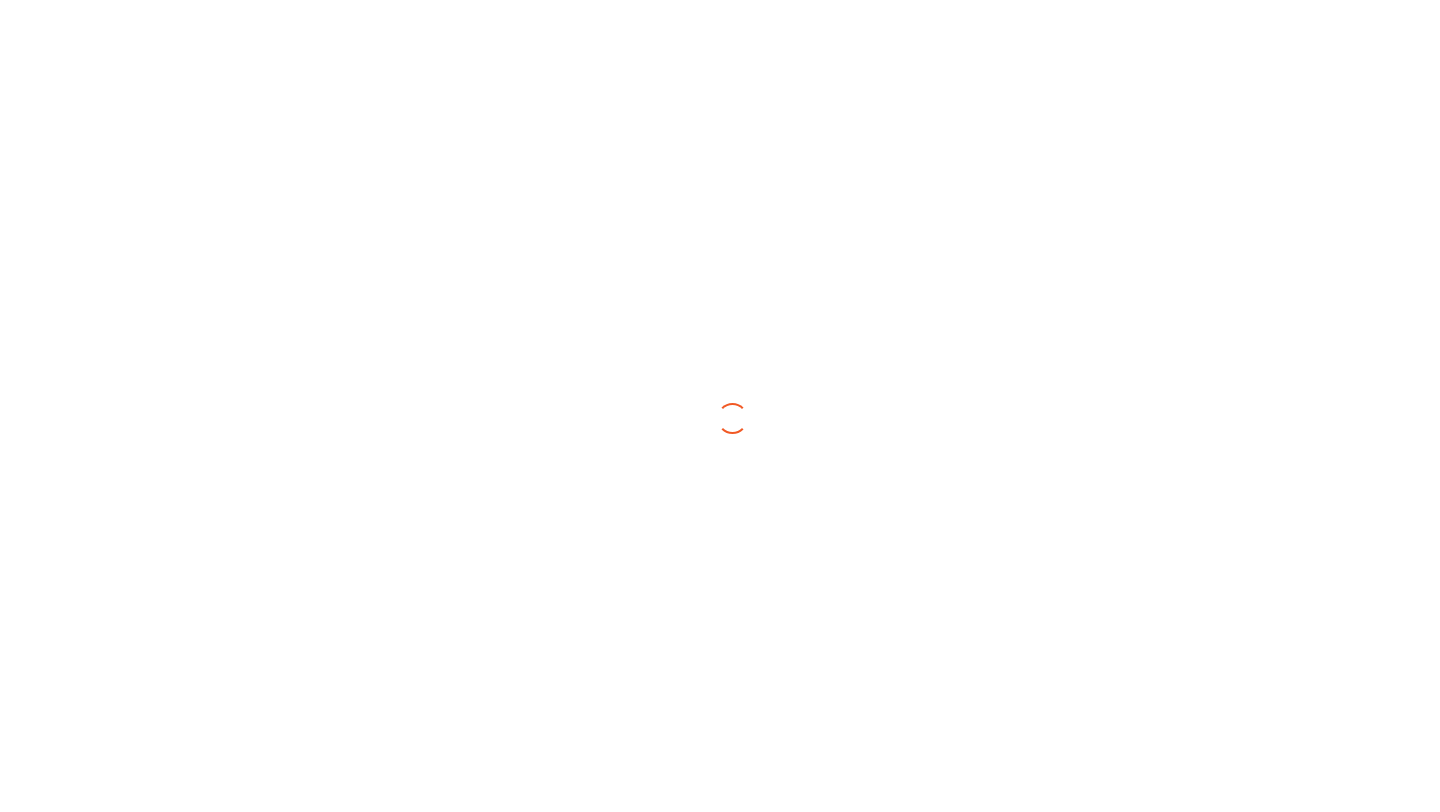 scroll, scrollTop: 0, scrollLeft: 0, axis: both 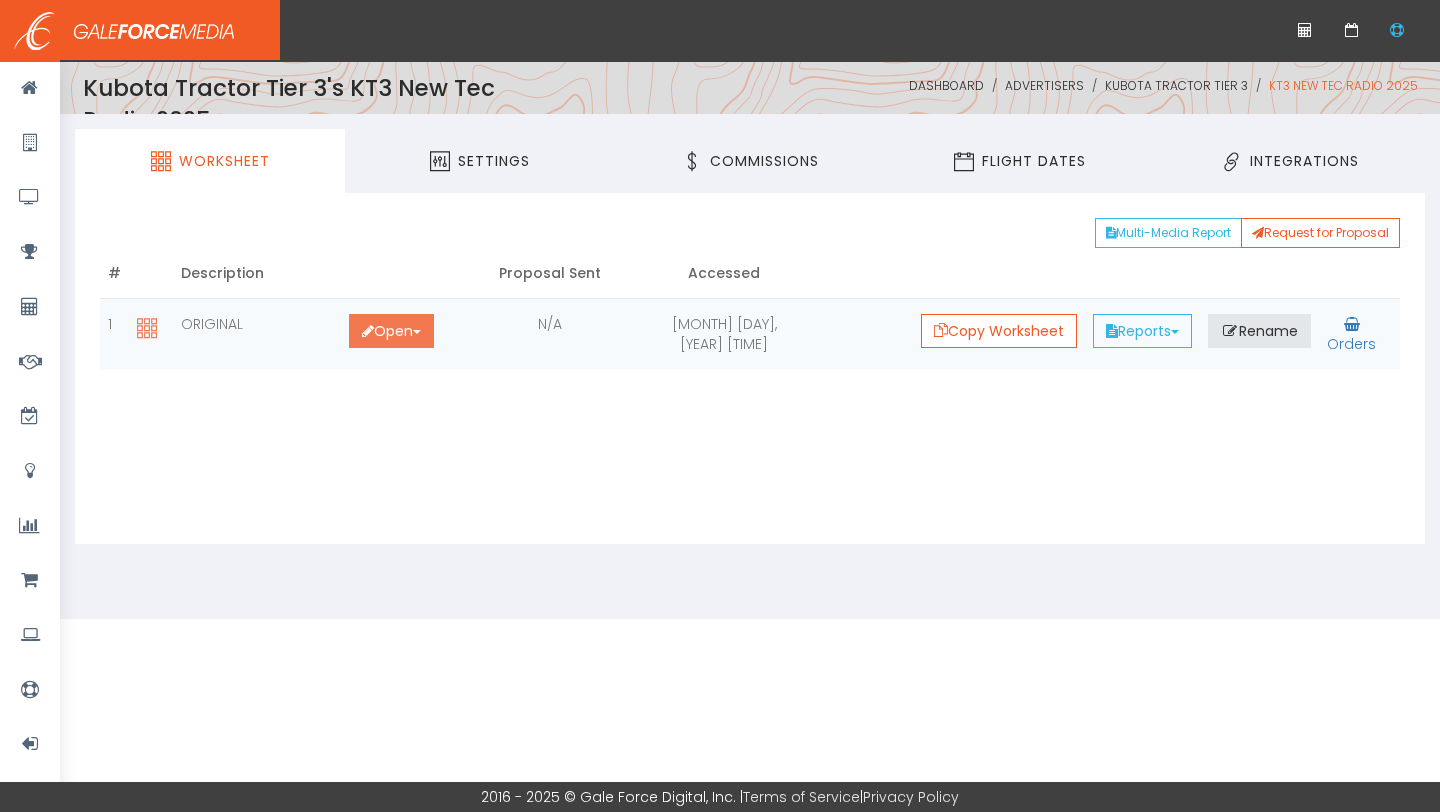 click on "Open
Toggle Dropdown" at bounding box center (391, 331) 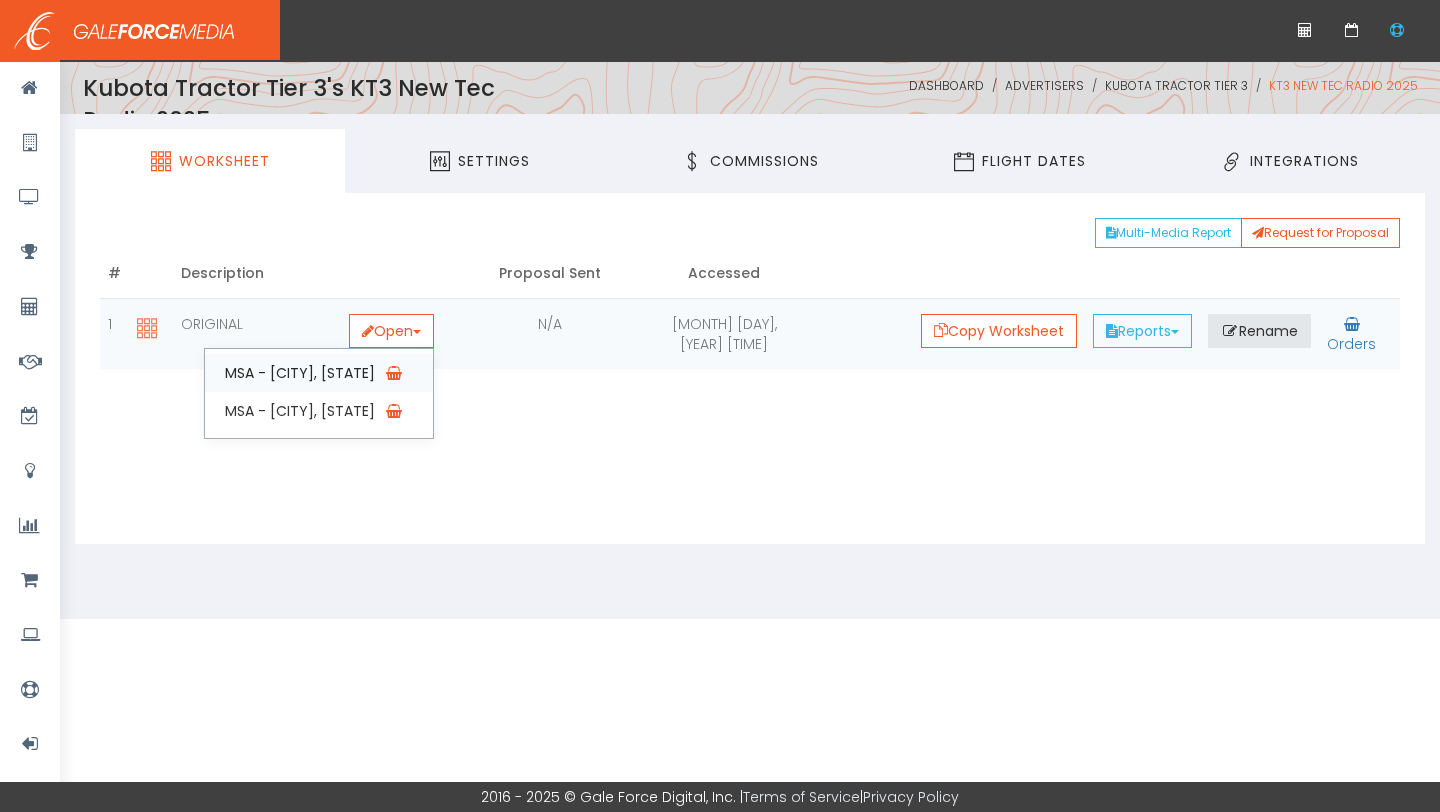 click on "MSA - Sioux City, IA" at bounding box center (319, 373) 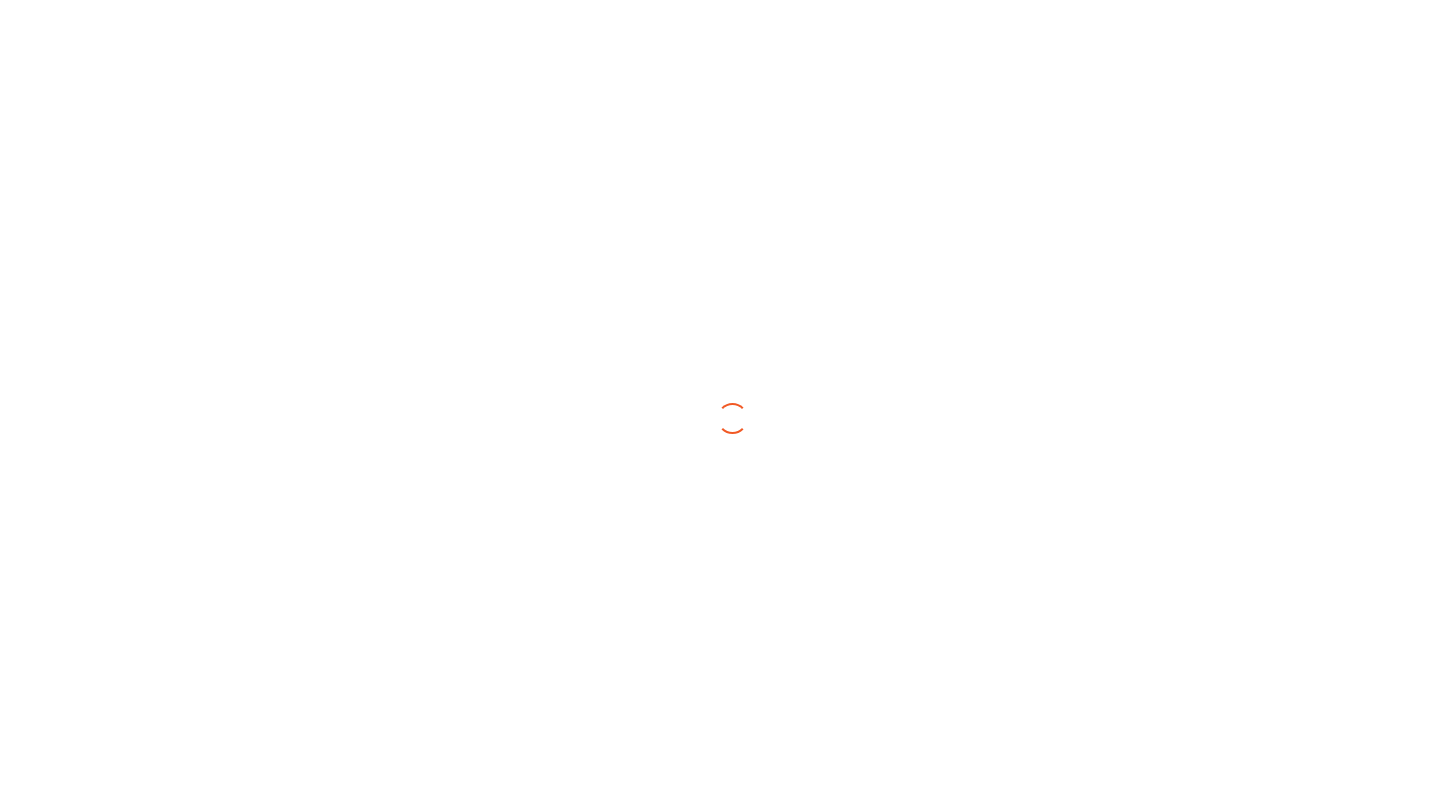 scroll, scrollTop: 0, scrollLeft: 0, axis: both 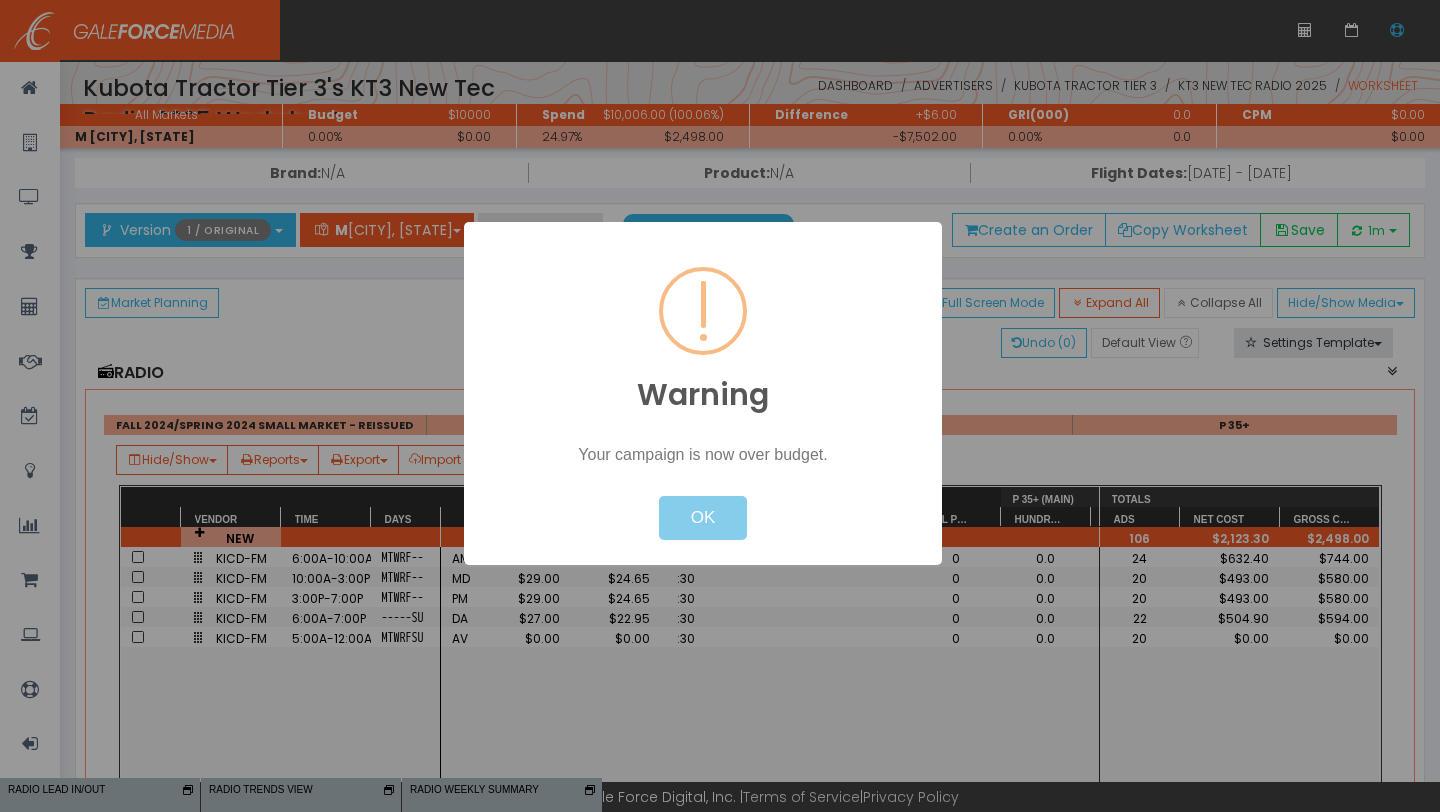 click on "OK" at bounding box center [703, 518] 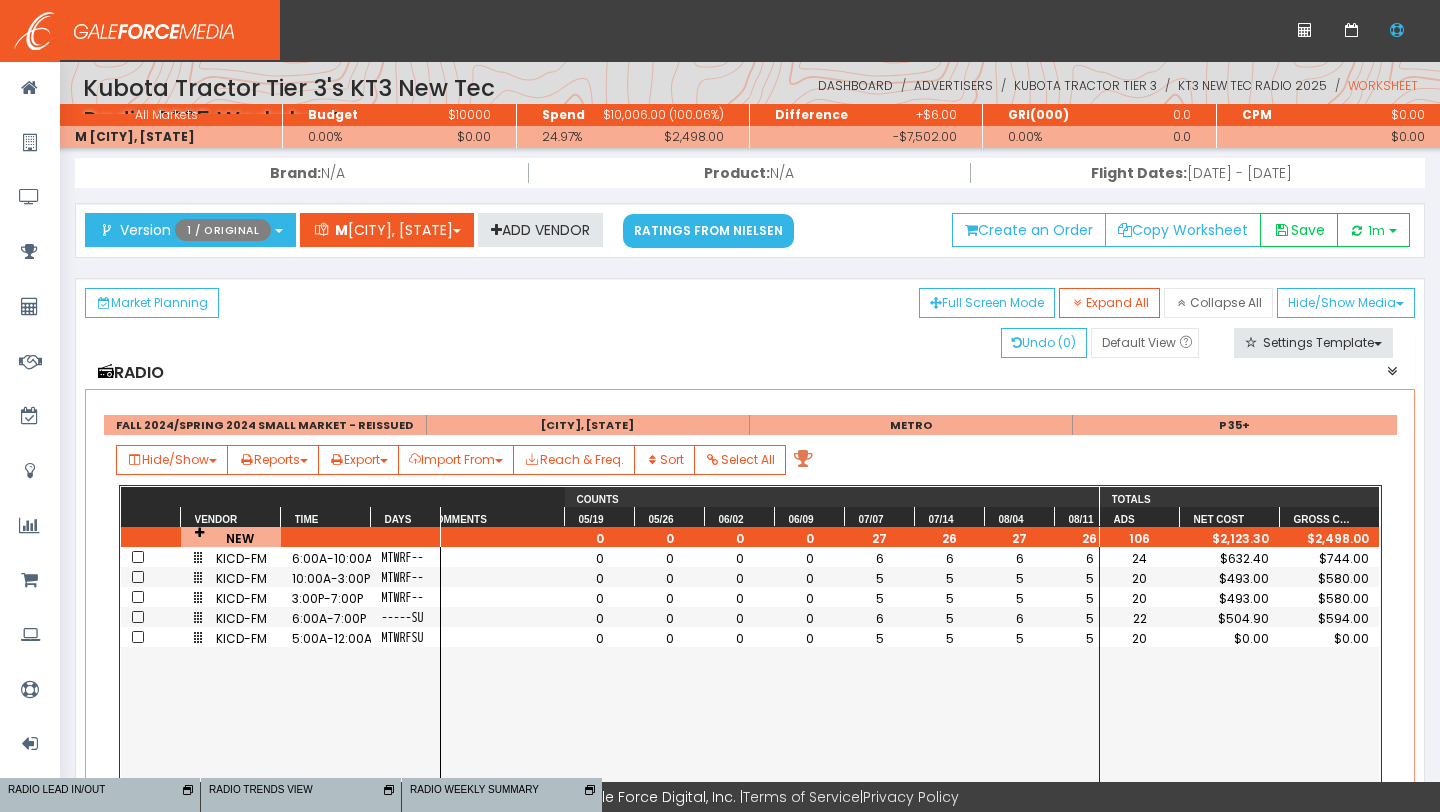 scroll, scrollTop: 0, scrollLeft: 1522, axis: horizontal 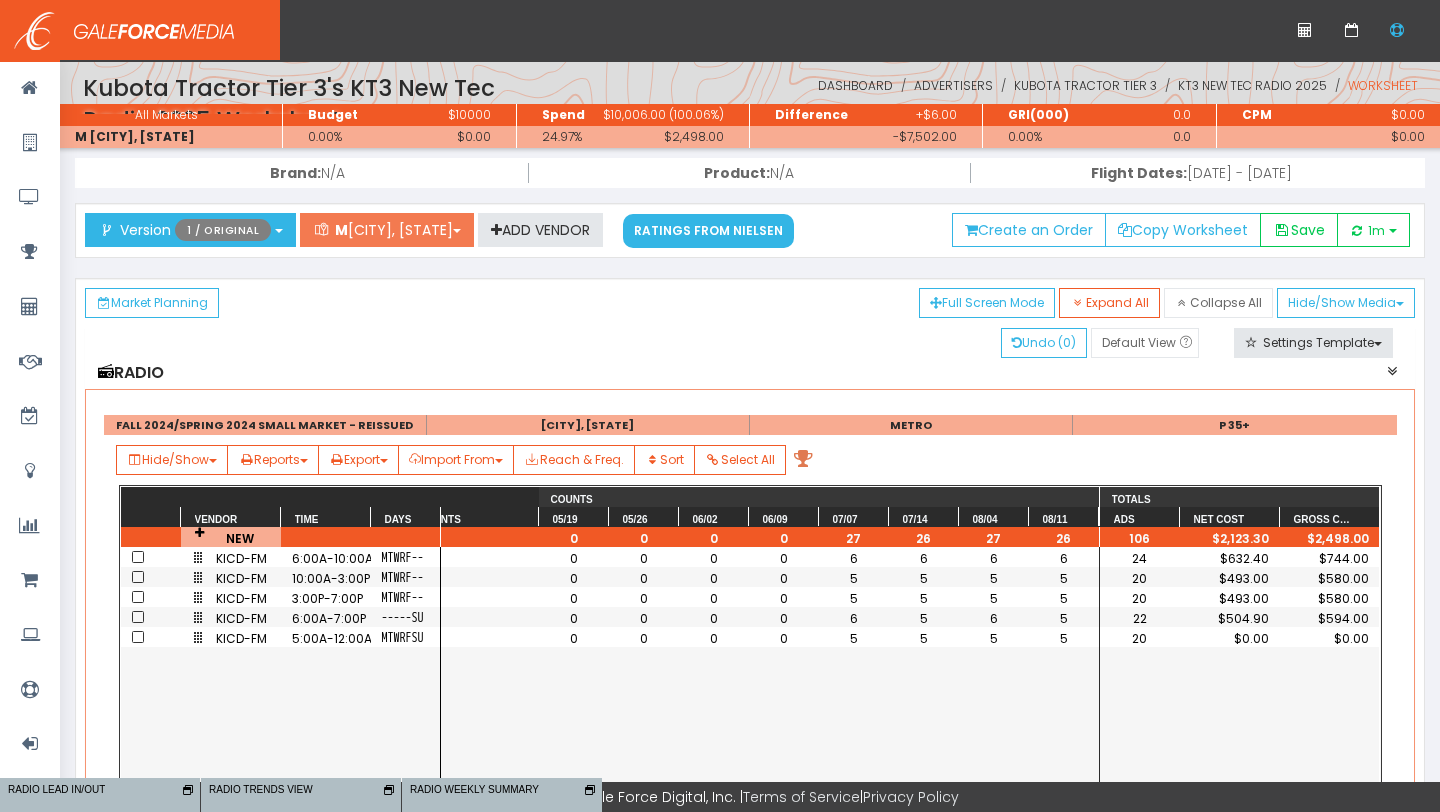 click on "M                                          SIOUX CITY, IA" at bounding box center [387, 230] 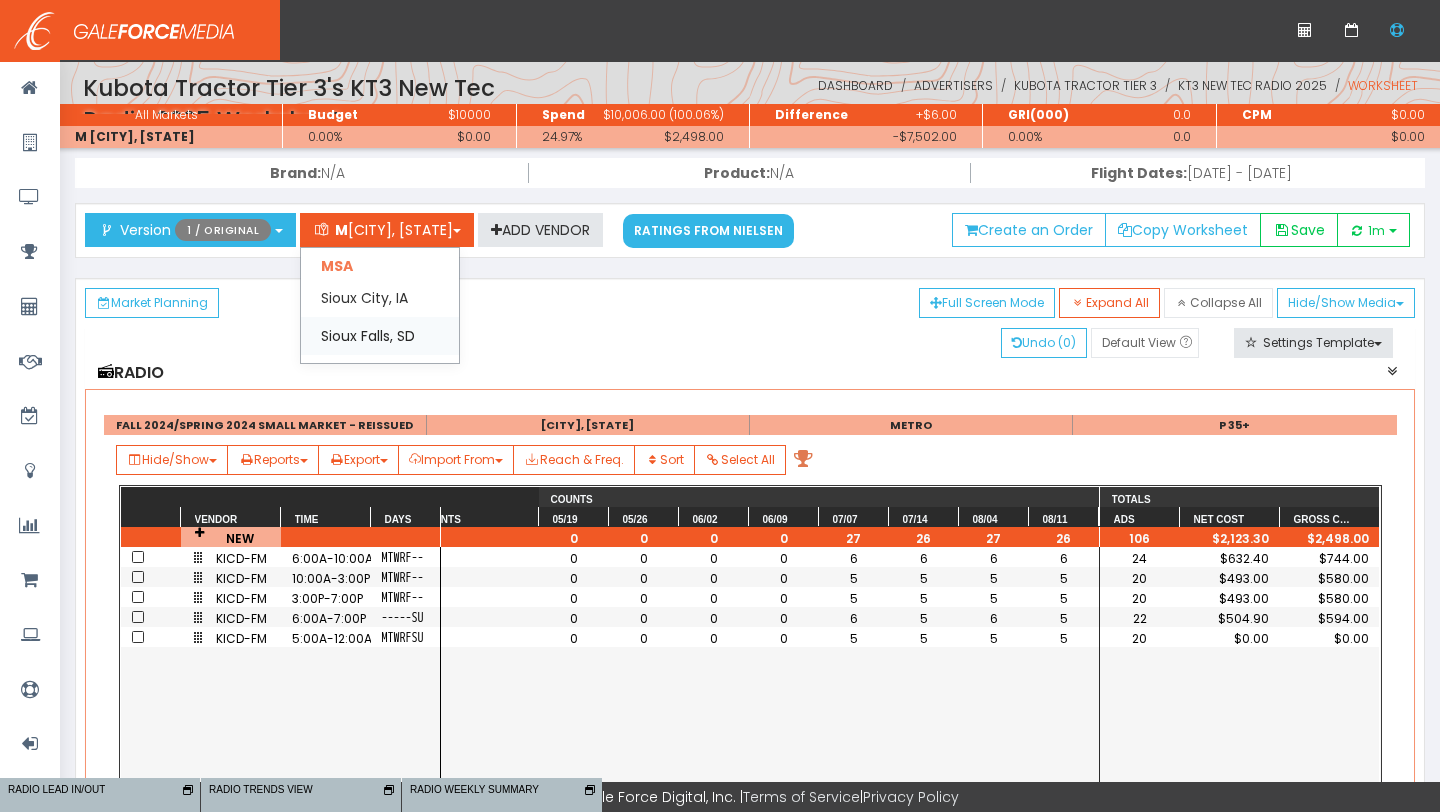 click on "Sioux Falls, SD" at bounding box center [380, 298] 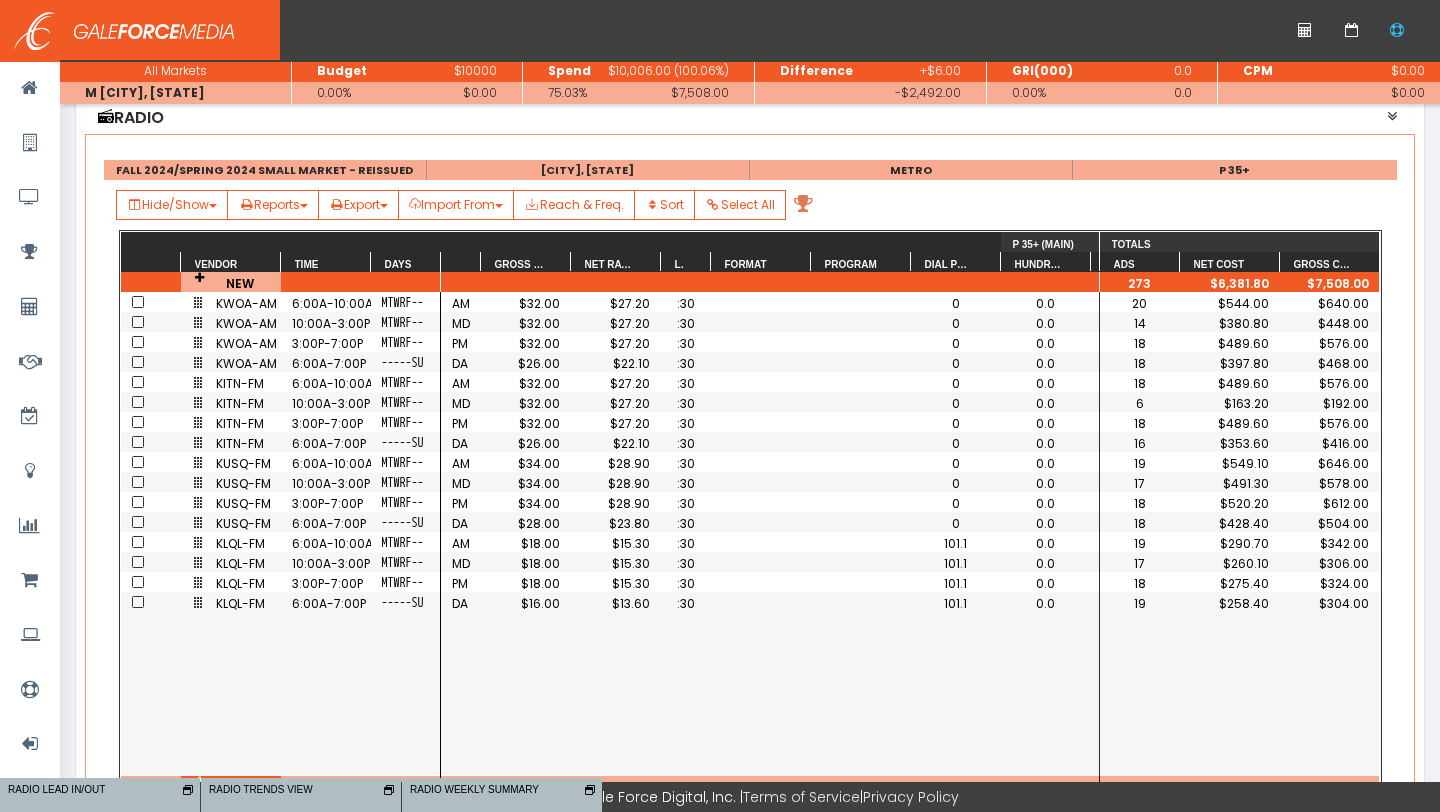 scroll, scrollTop: 232, scrollLeft: 0, axis: vertical 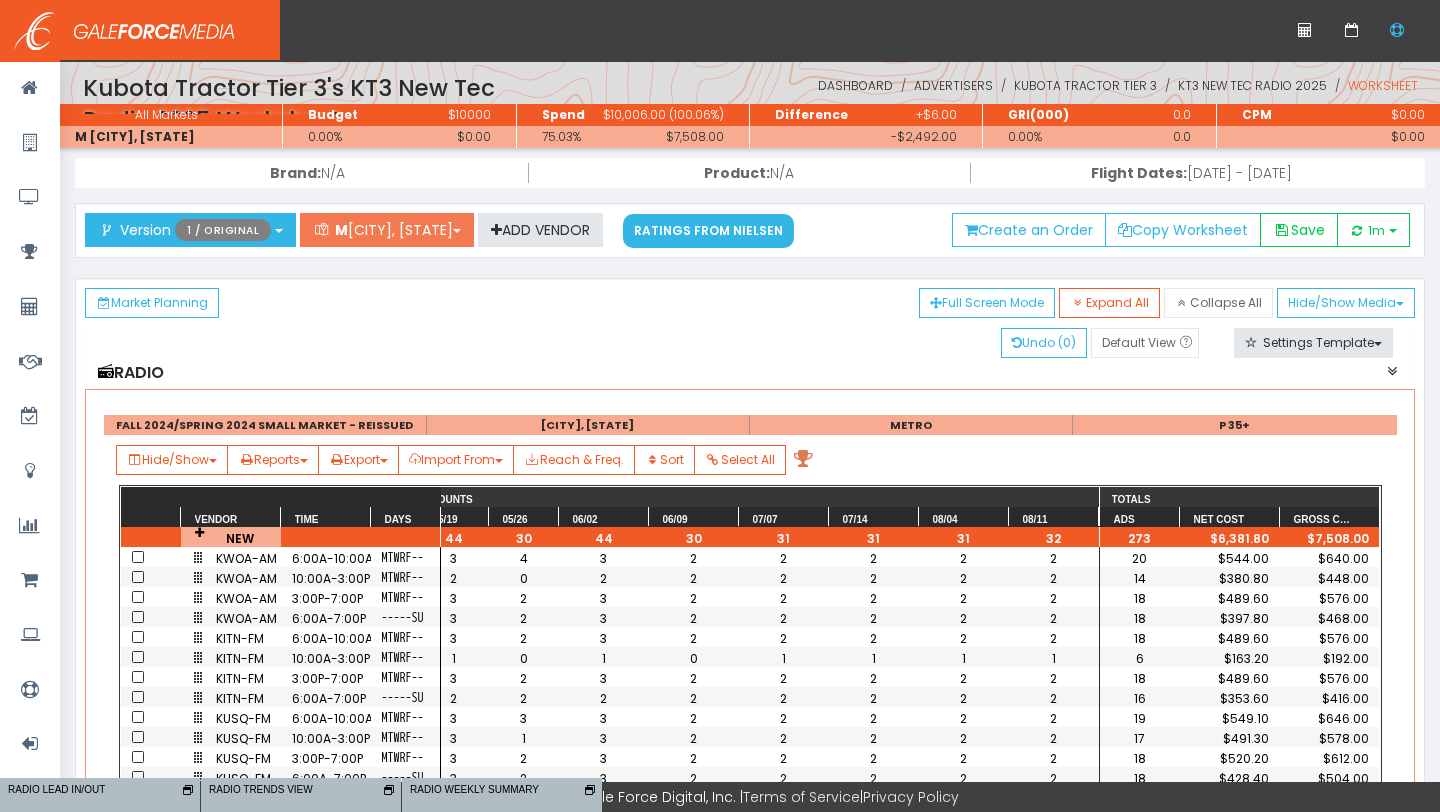 click on "M [CITY], [STATE]" at bounding box center (387, 230) 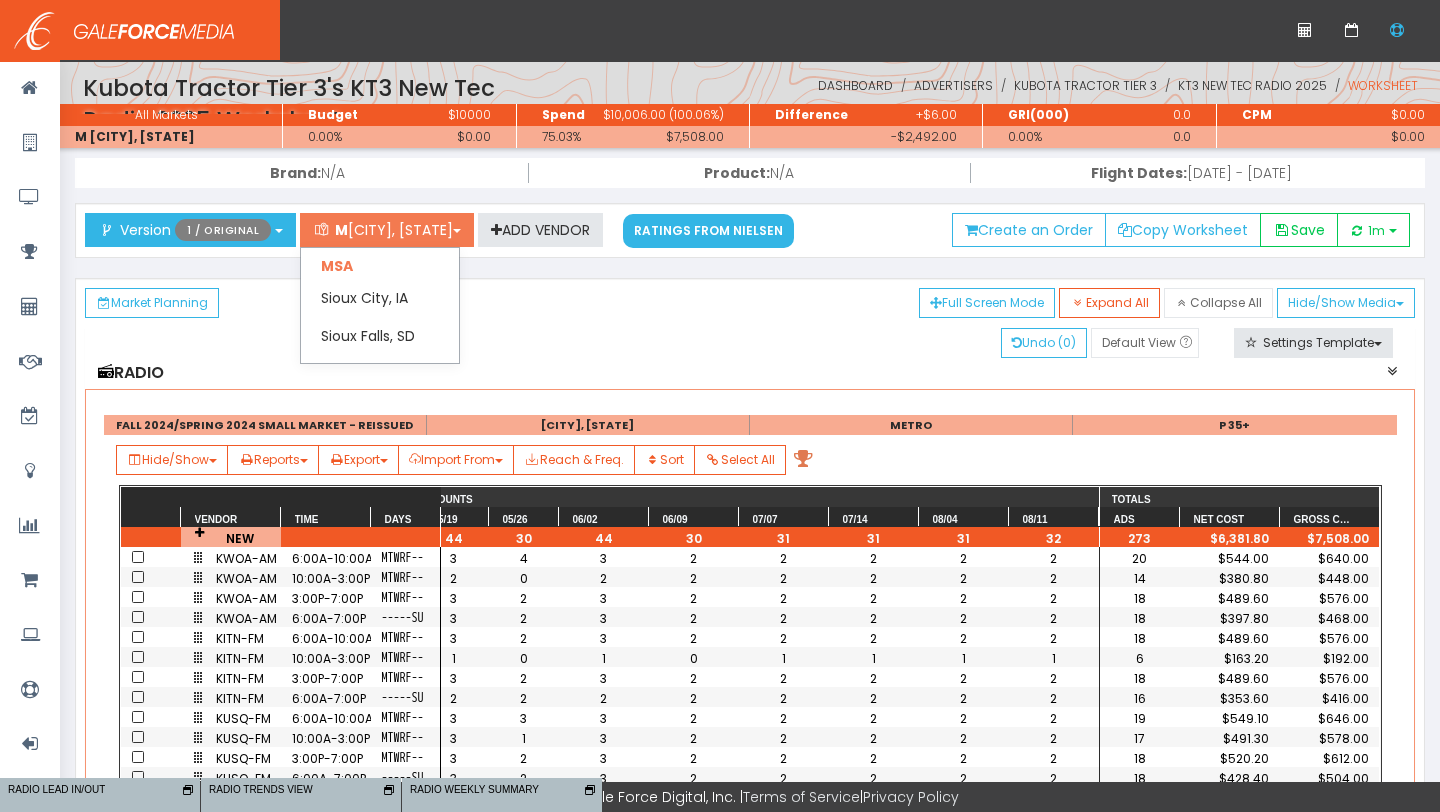click on "M [CITY], [STATE]" at bounding box center (387, 230) 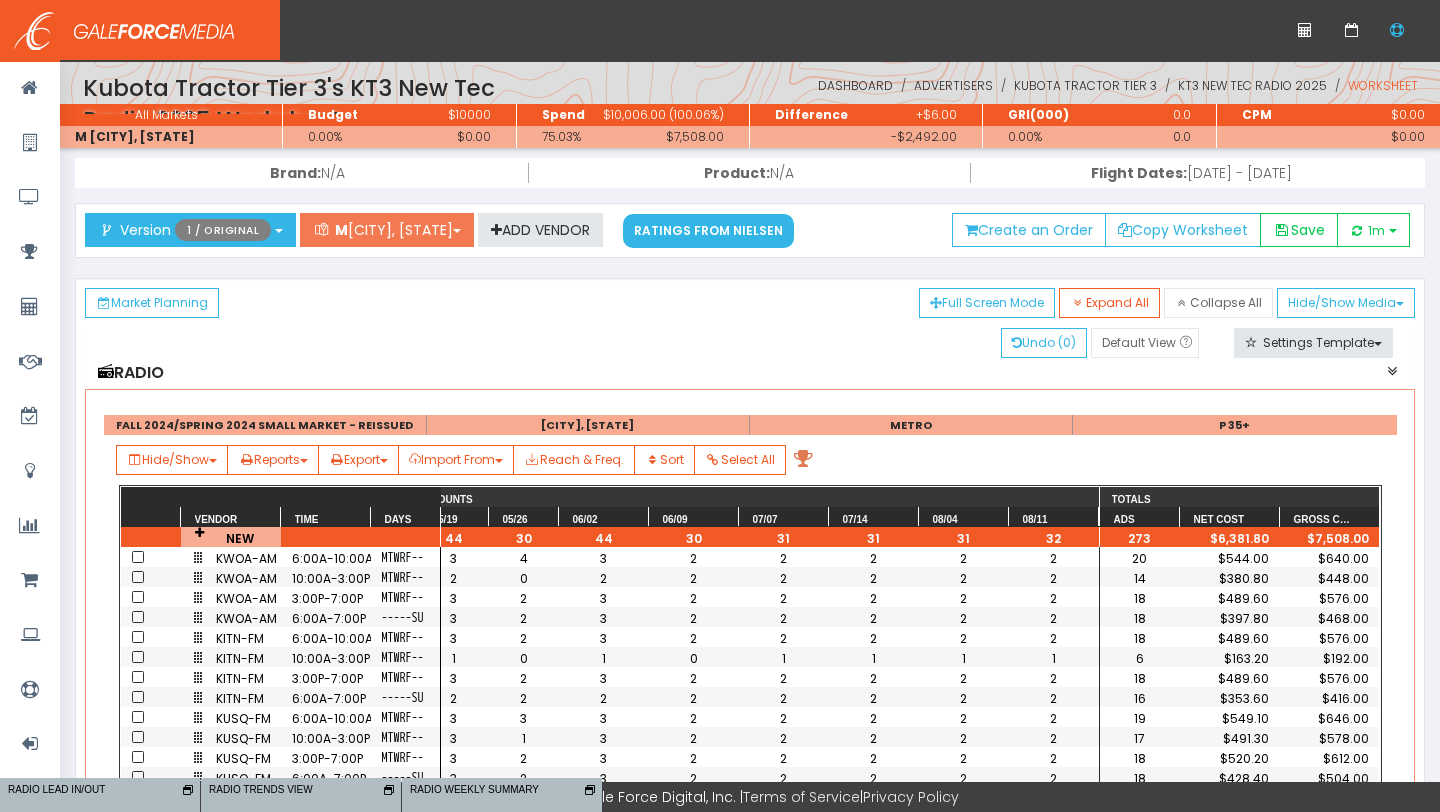 click on "M [CITY], [STATE]" at bounding box center [387, 230] 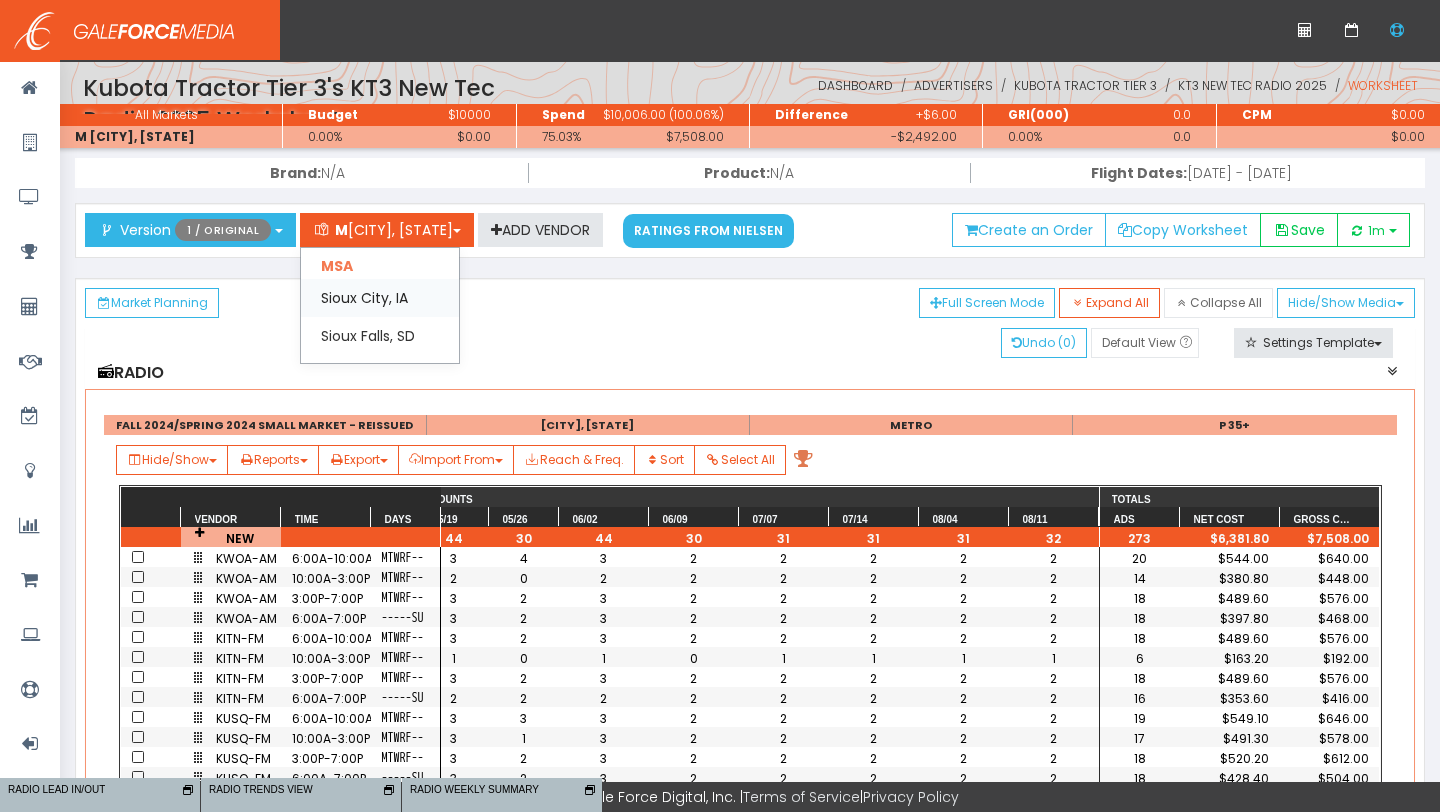 click on "Sioux City, IA" at bounding box center (380, 298) 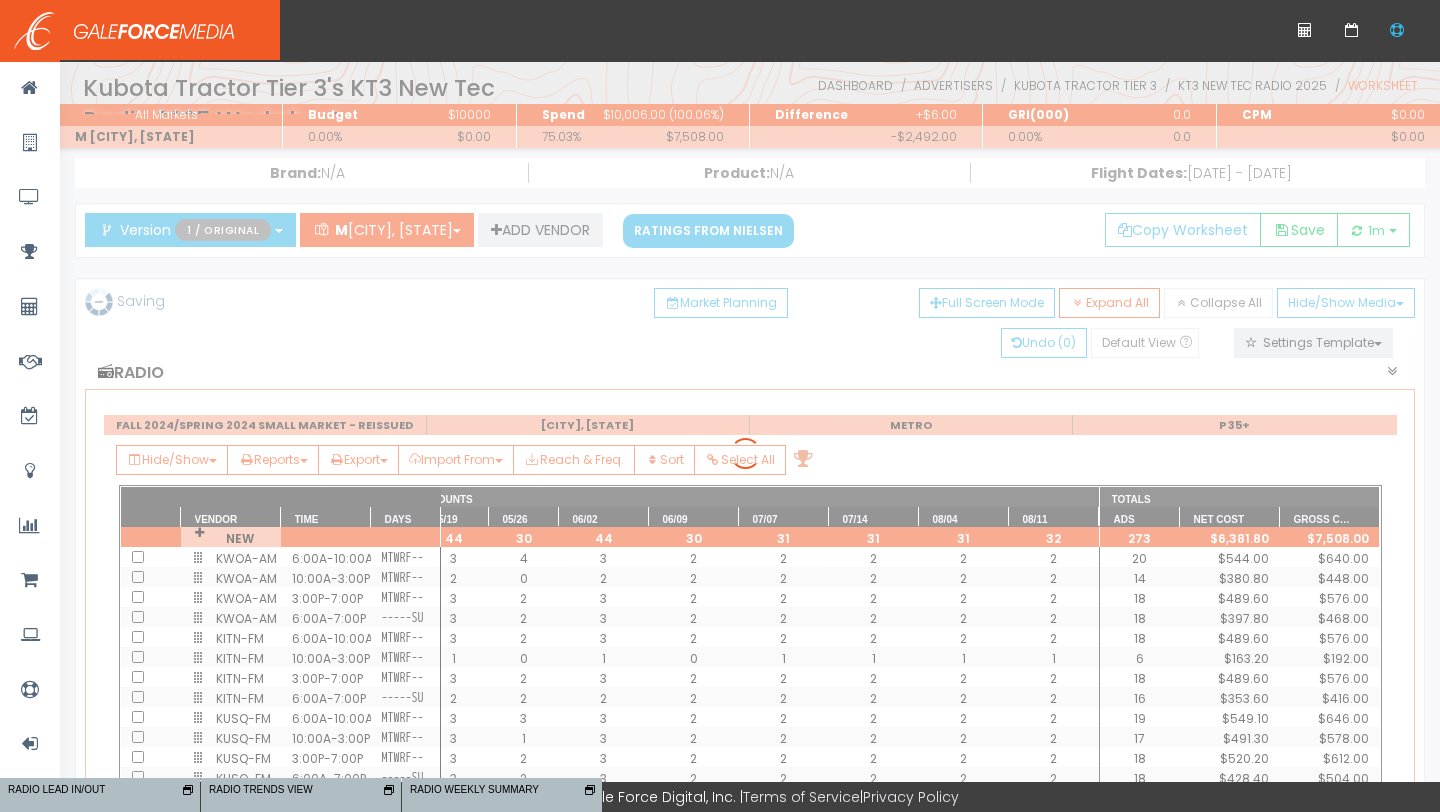 scroll, scrollTop: 0, scrollLeft: 0, axis: both 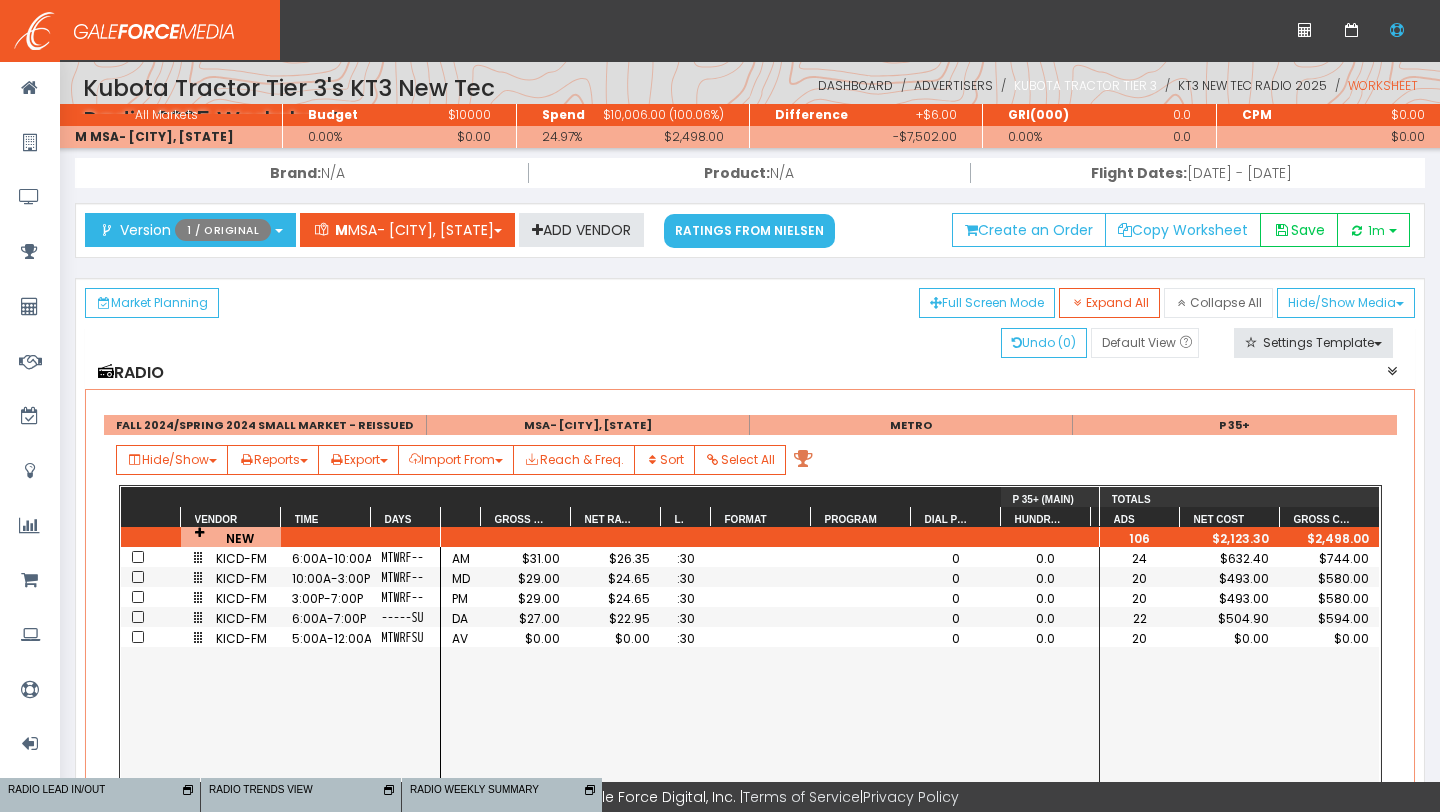click on "Kubota Tractor Tier 3" at bounding box center (1085, 85) 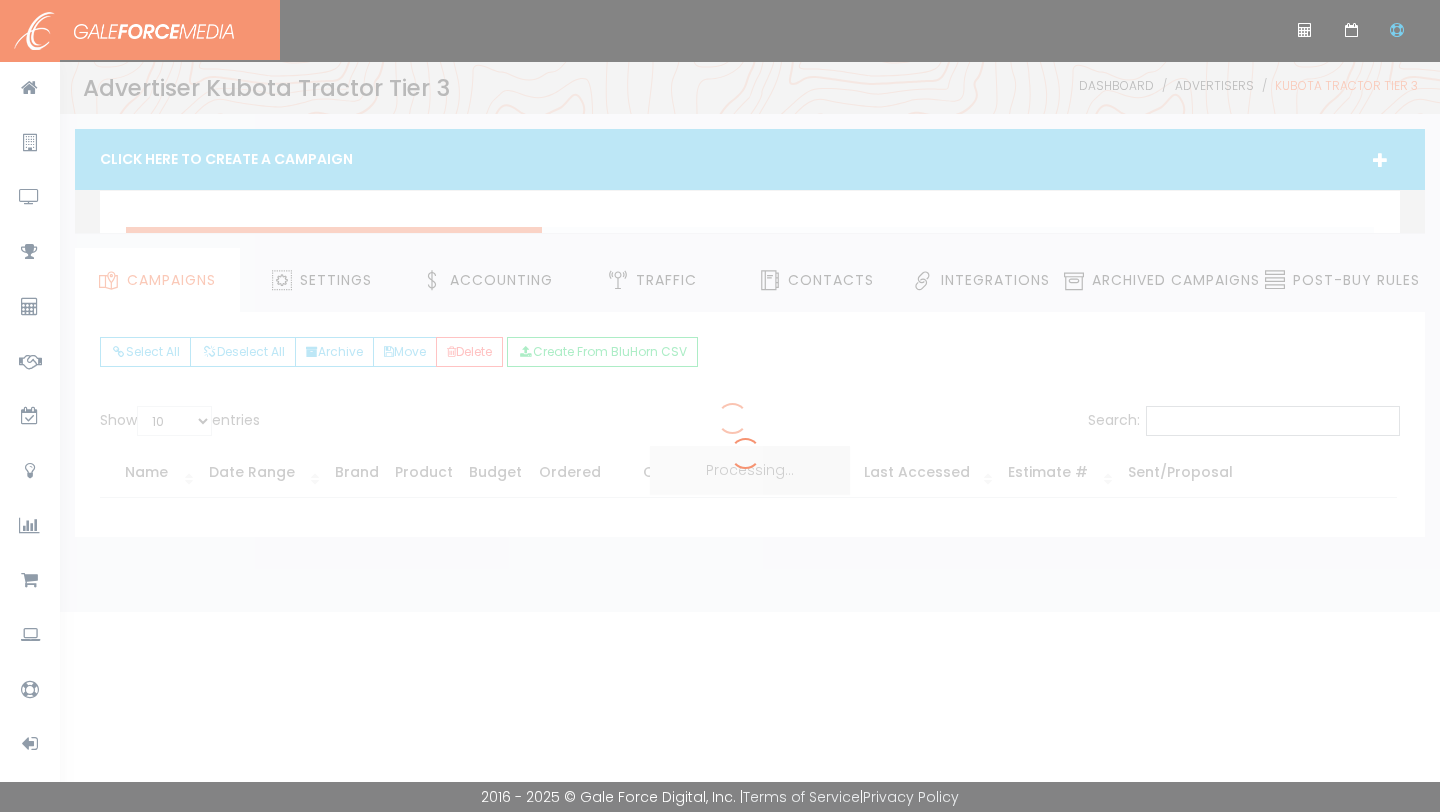 scroll, scrollTop: 0, scrollLeft: 0, axis: both 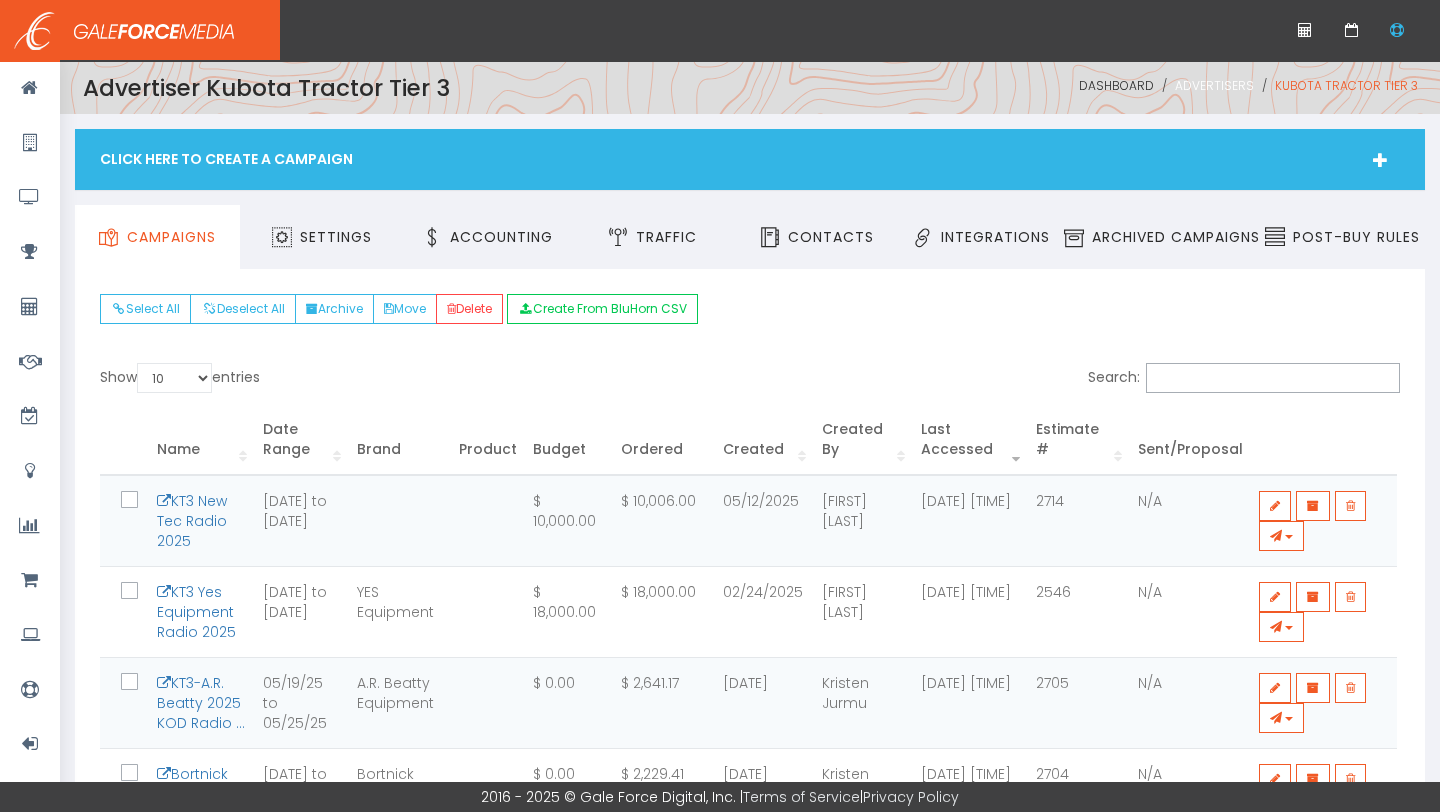 click on "Advertisers" at bounding box center [1214, 85] 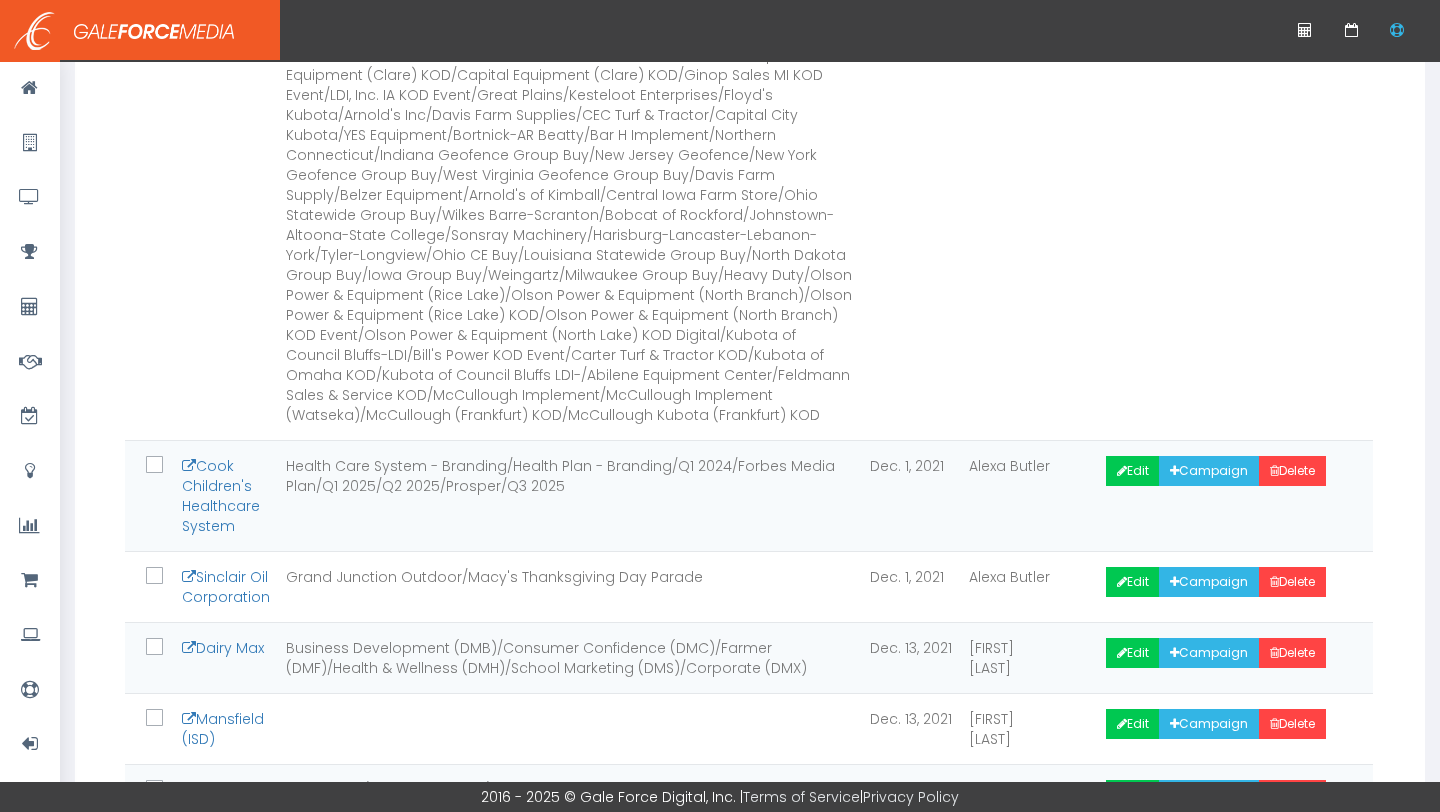 scroll, scrollTop: 2486, scrollLeft: 0, axis: vertical 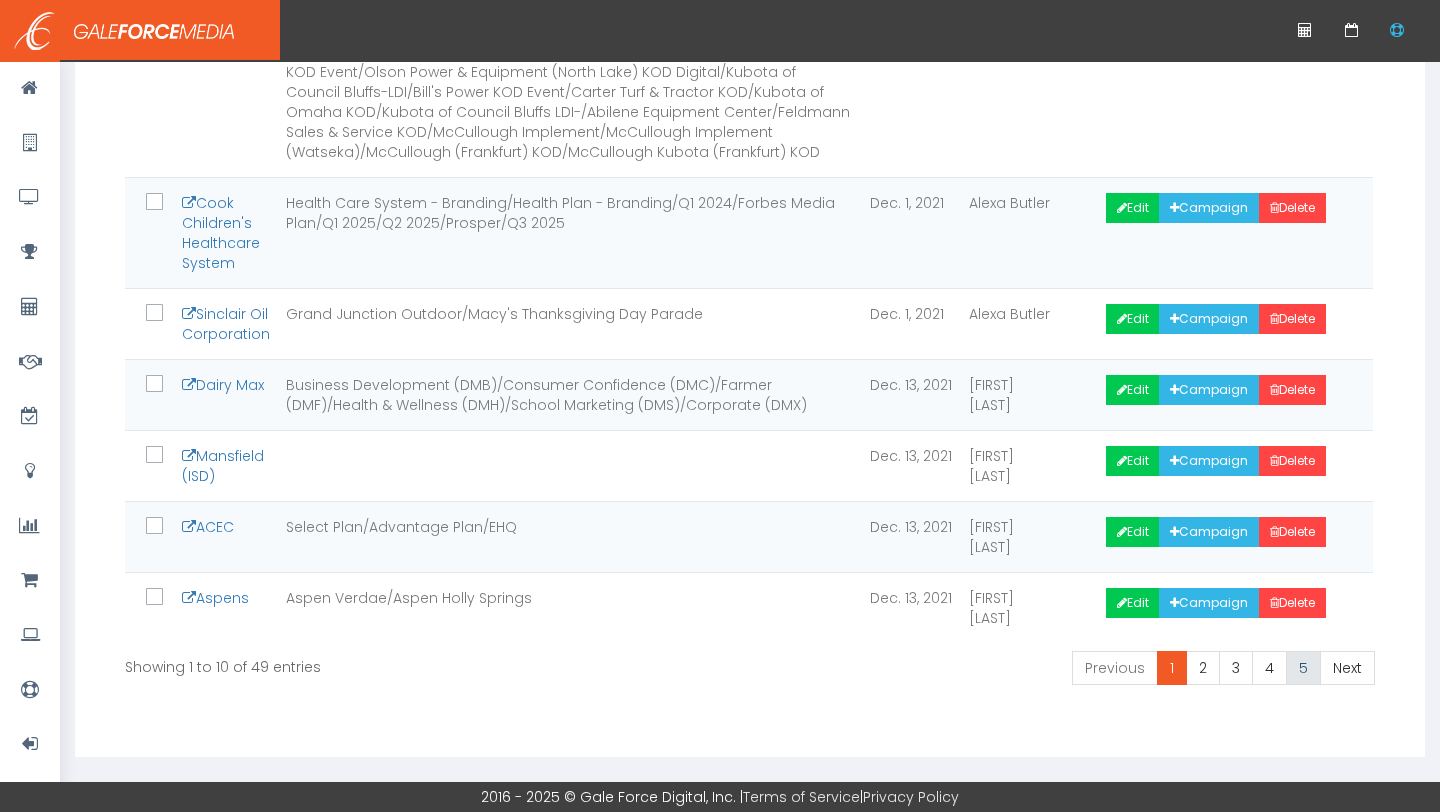 click on "5" at bounding box center (1115, 668) 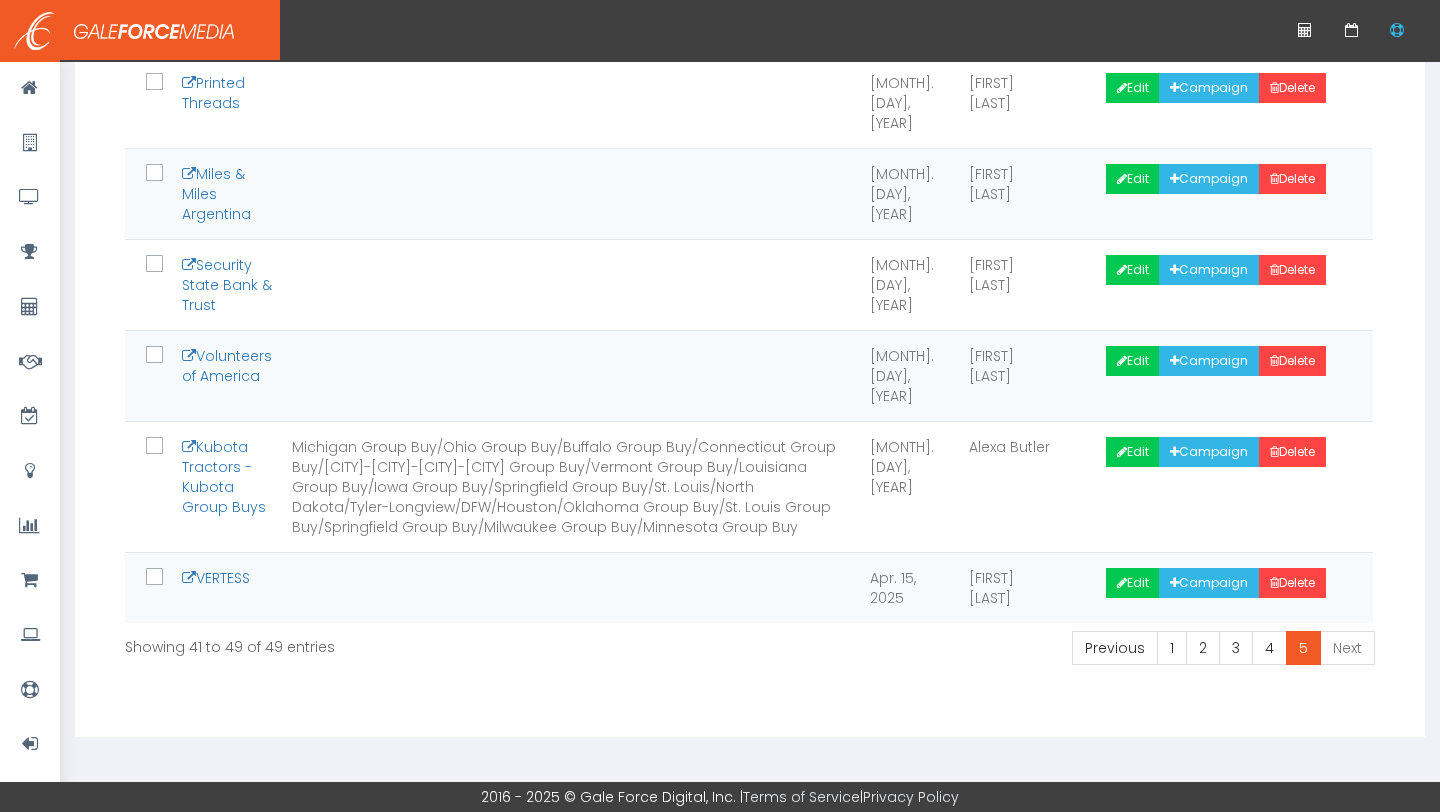 scroll, scrollTop: 645, scrollLeft: 0, axis: vertical 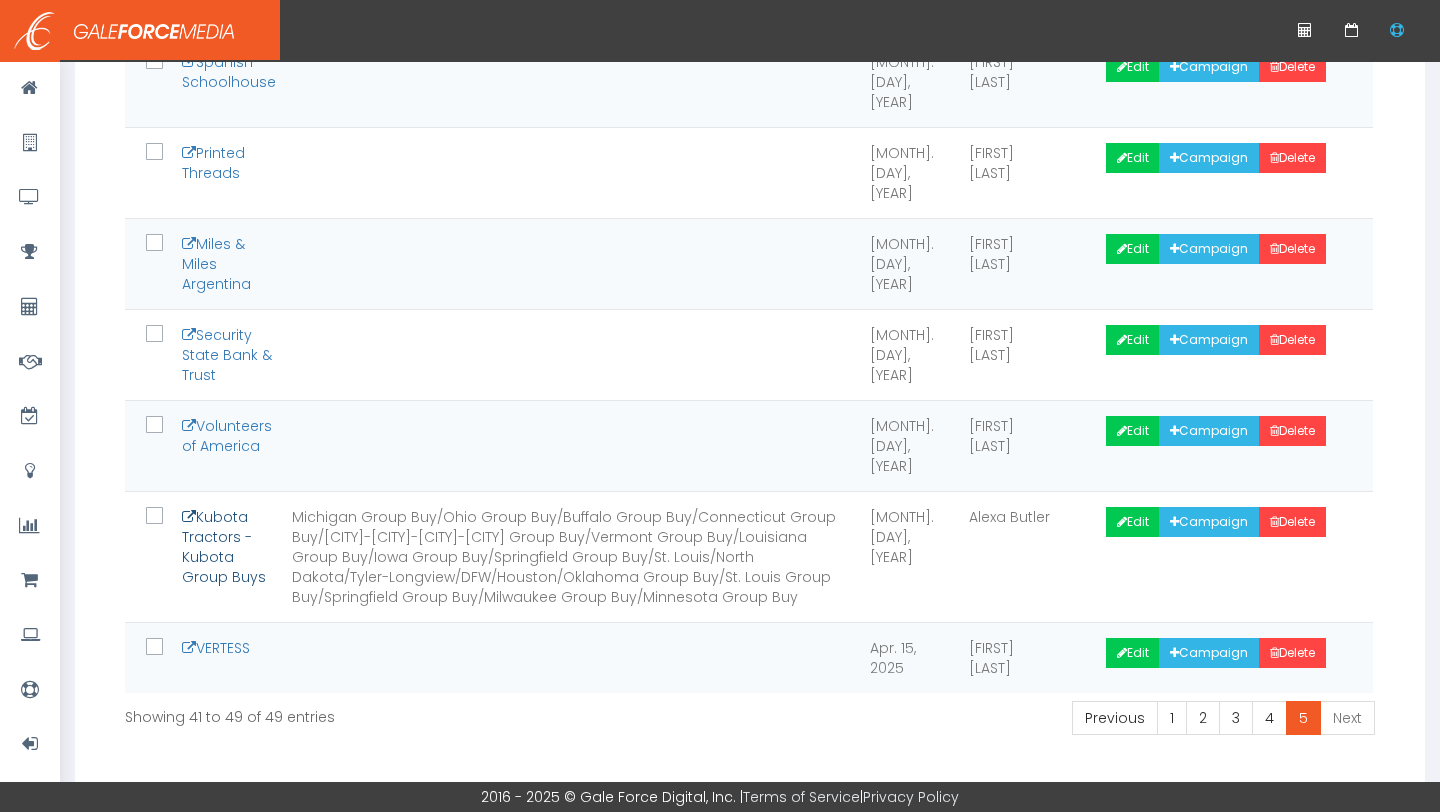 click on "Kubota Tractors - Kubota Group Buys" at bounding box center (224, 547) 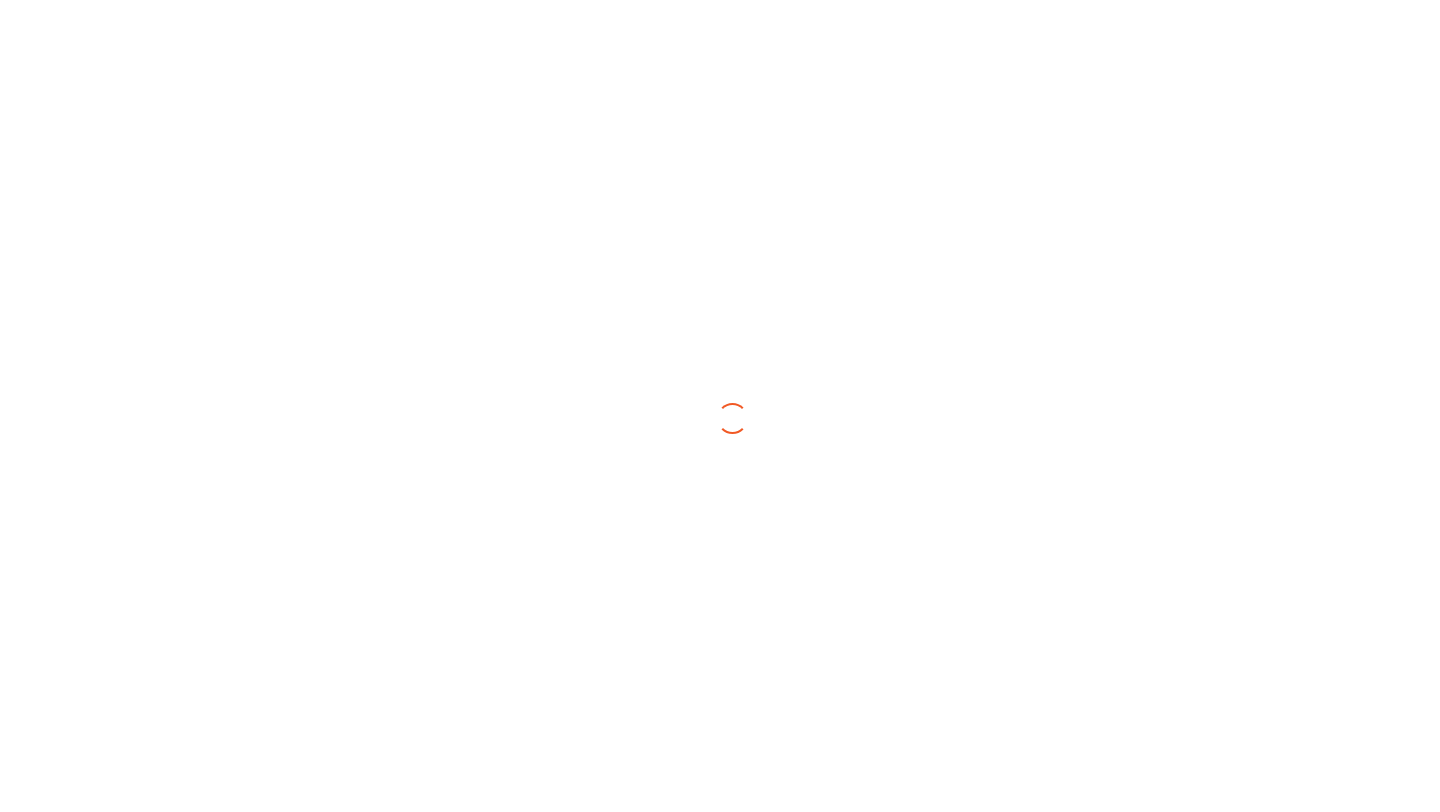 scroll, scrollTop: 0, scrollLeft: 0, axis: both 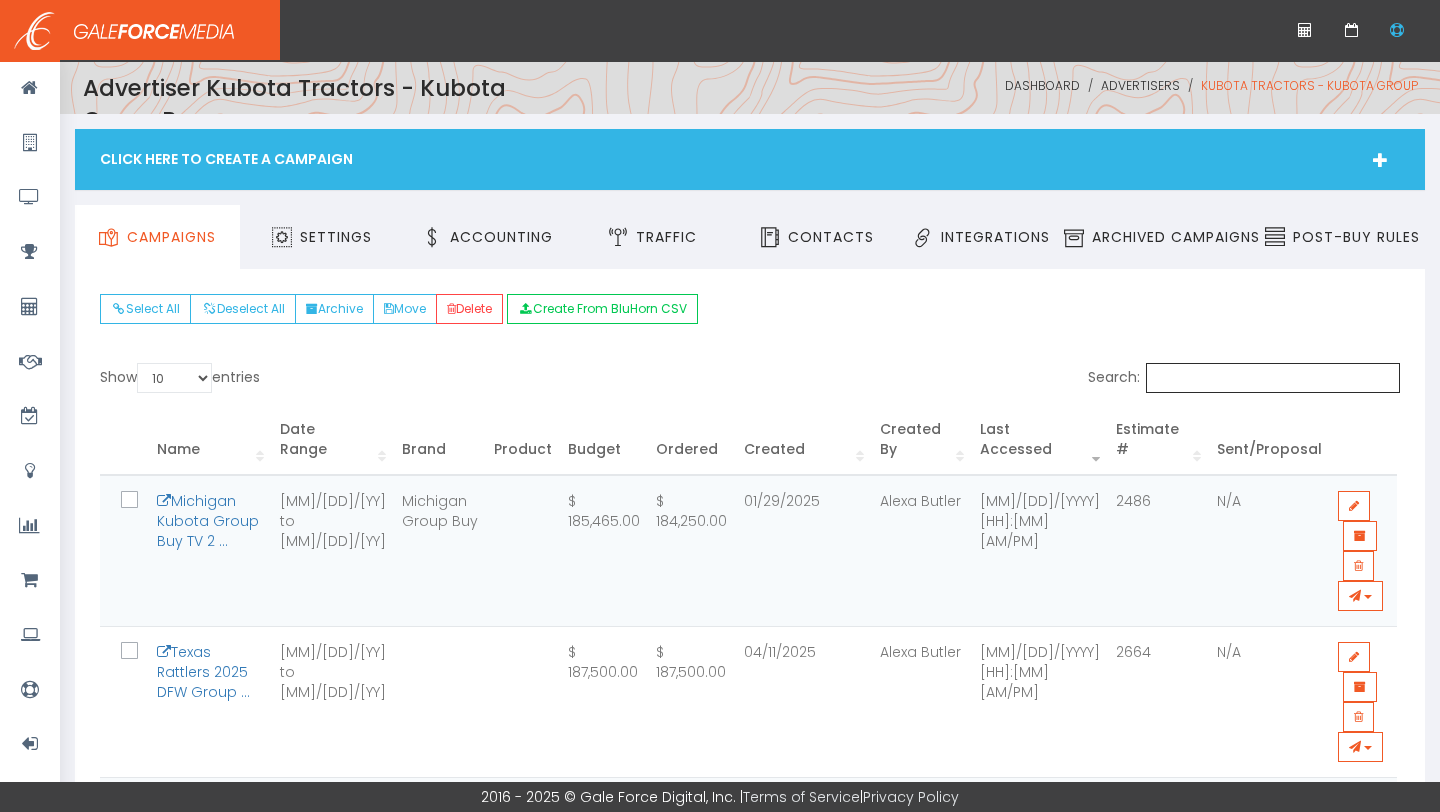 click on "Search:" at bounding box center [1273, 378] 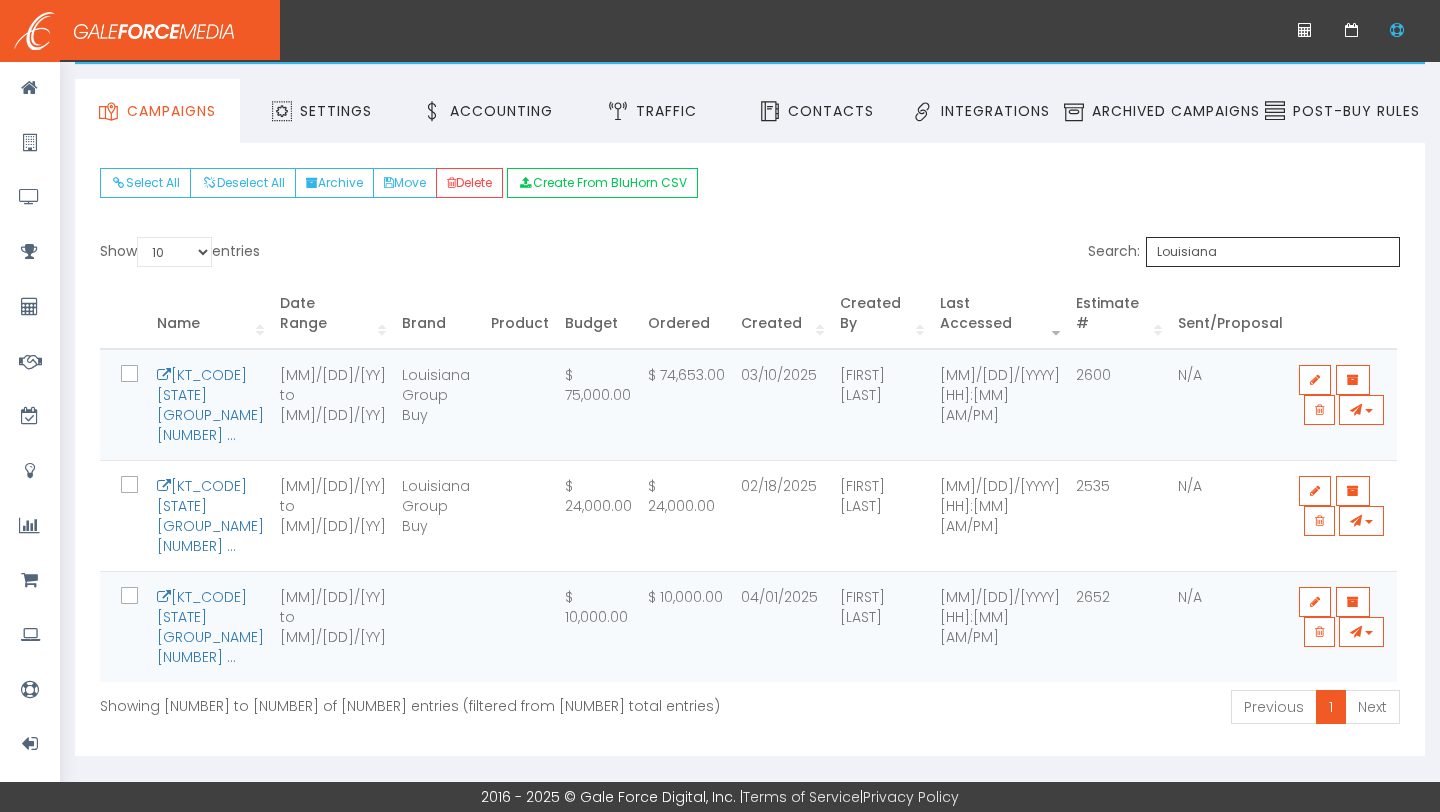 scroll, scrollTop: 165, scrollLeft: 0, axis: vertical 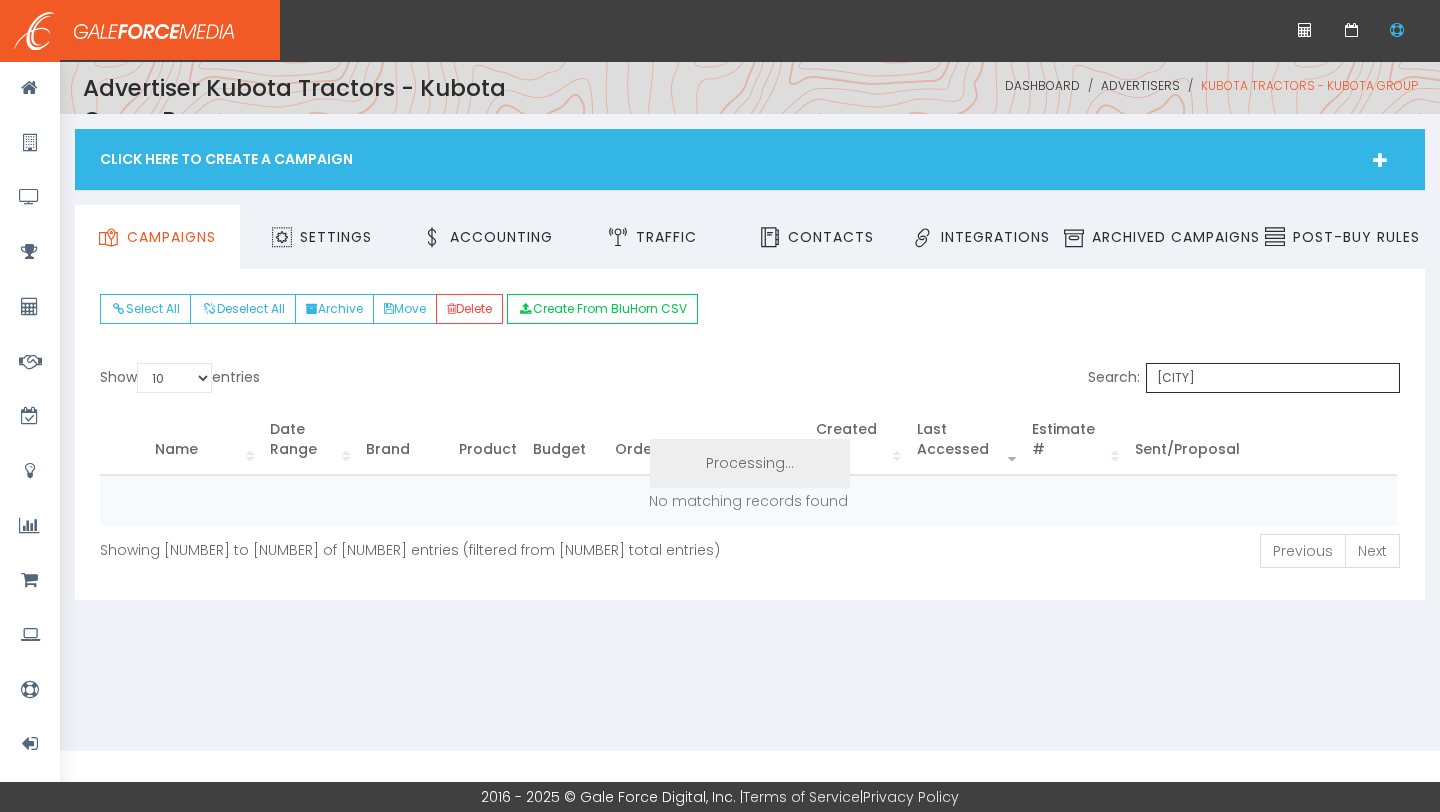 type on "[STATE_ABBR]" 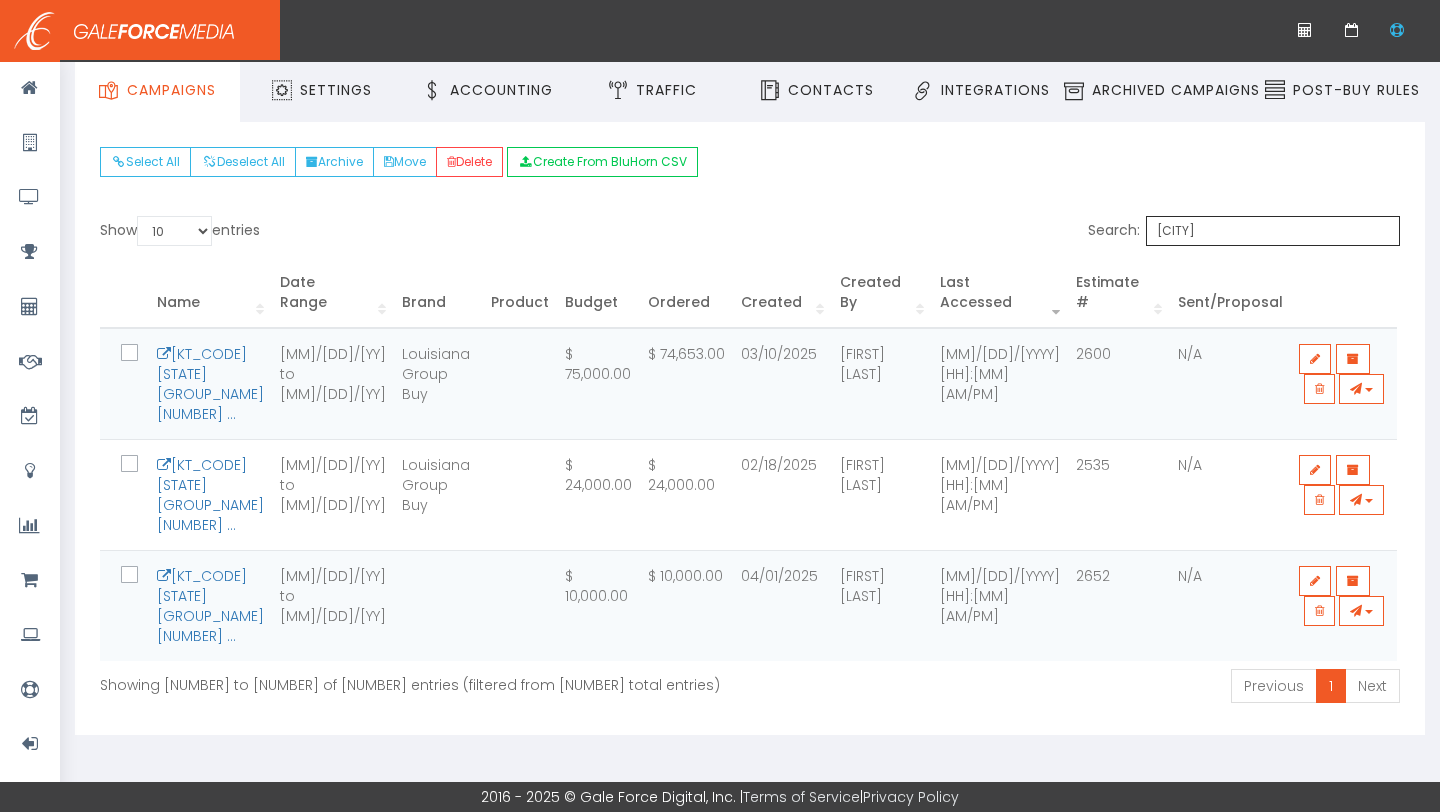 scroll, scrollTop: 0, scrollLeft: 0, axis: both 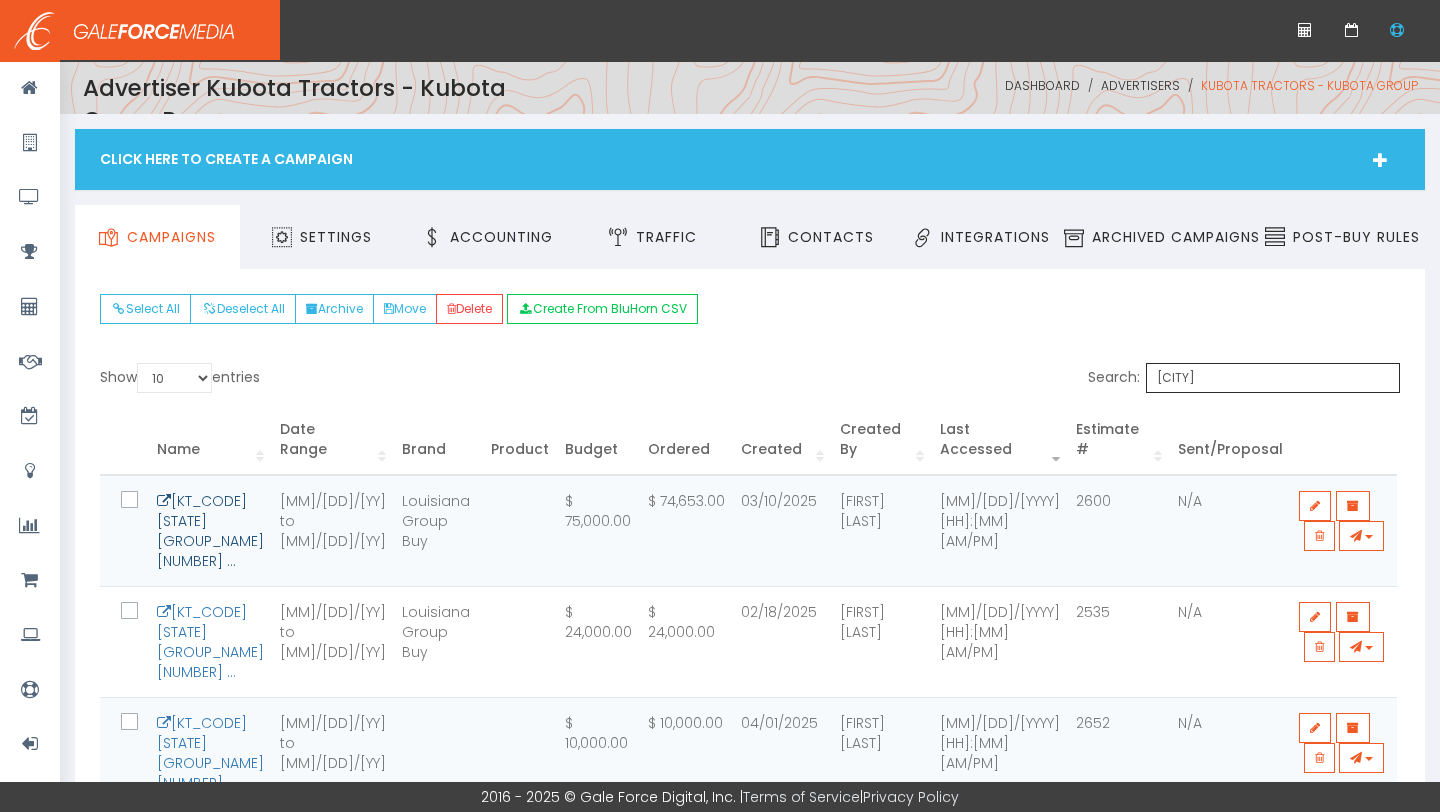 type on "[STATE_ABBR]" 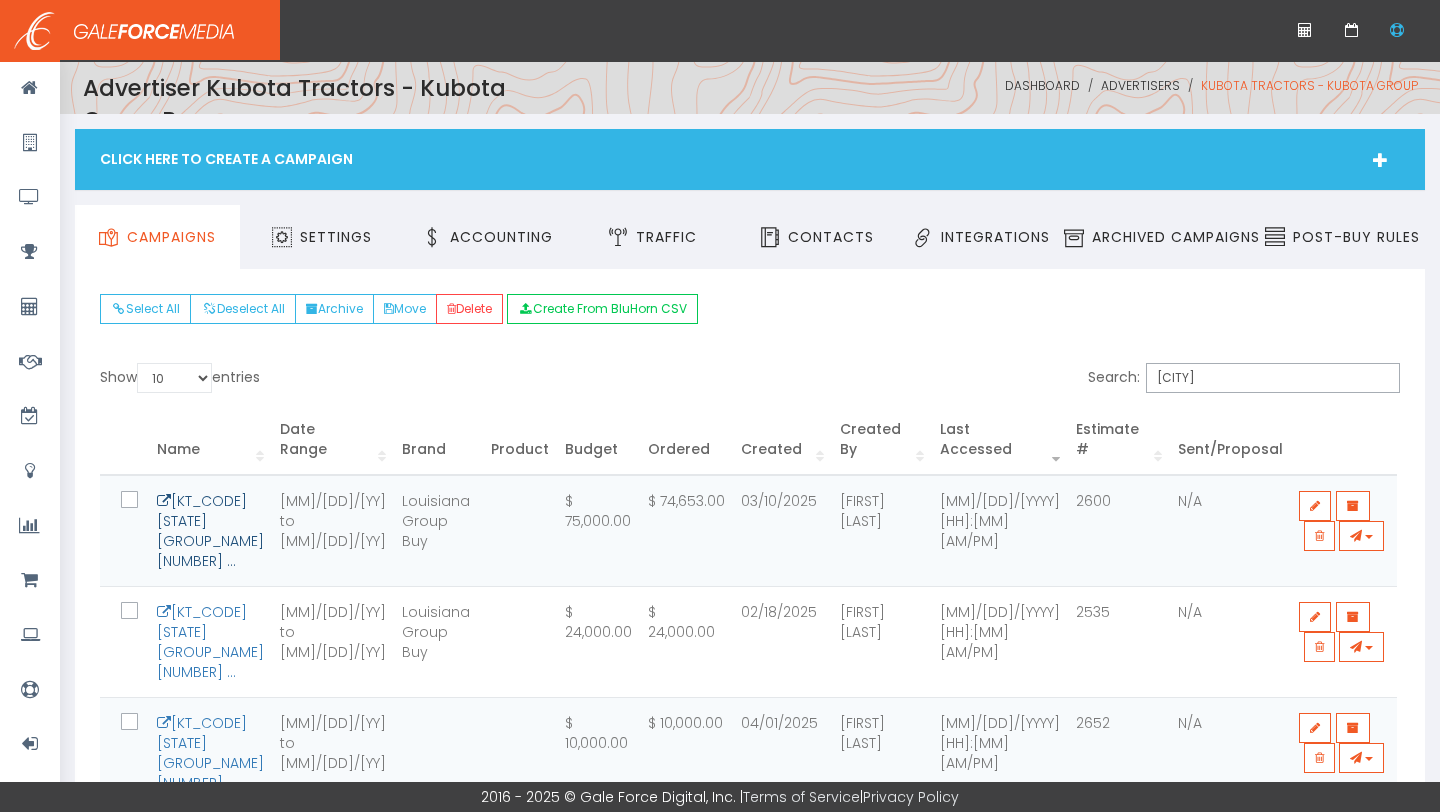 click on "[STATE_ABBR]" at bounding box center (204, 511) 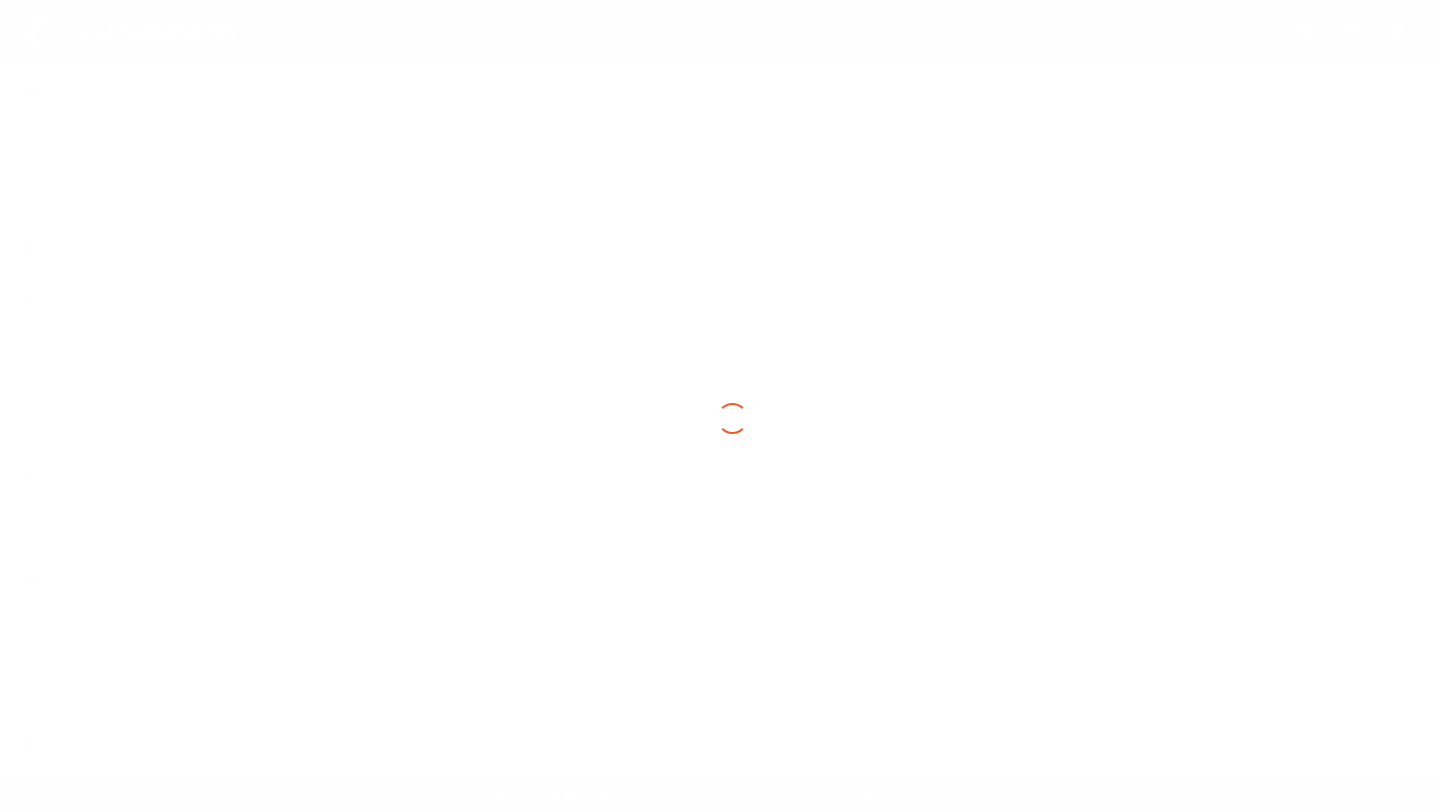 scroll, scrollTop: 0, scrollLeft: 0, axis: both 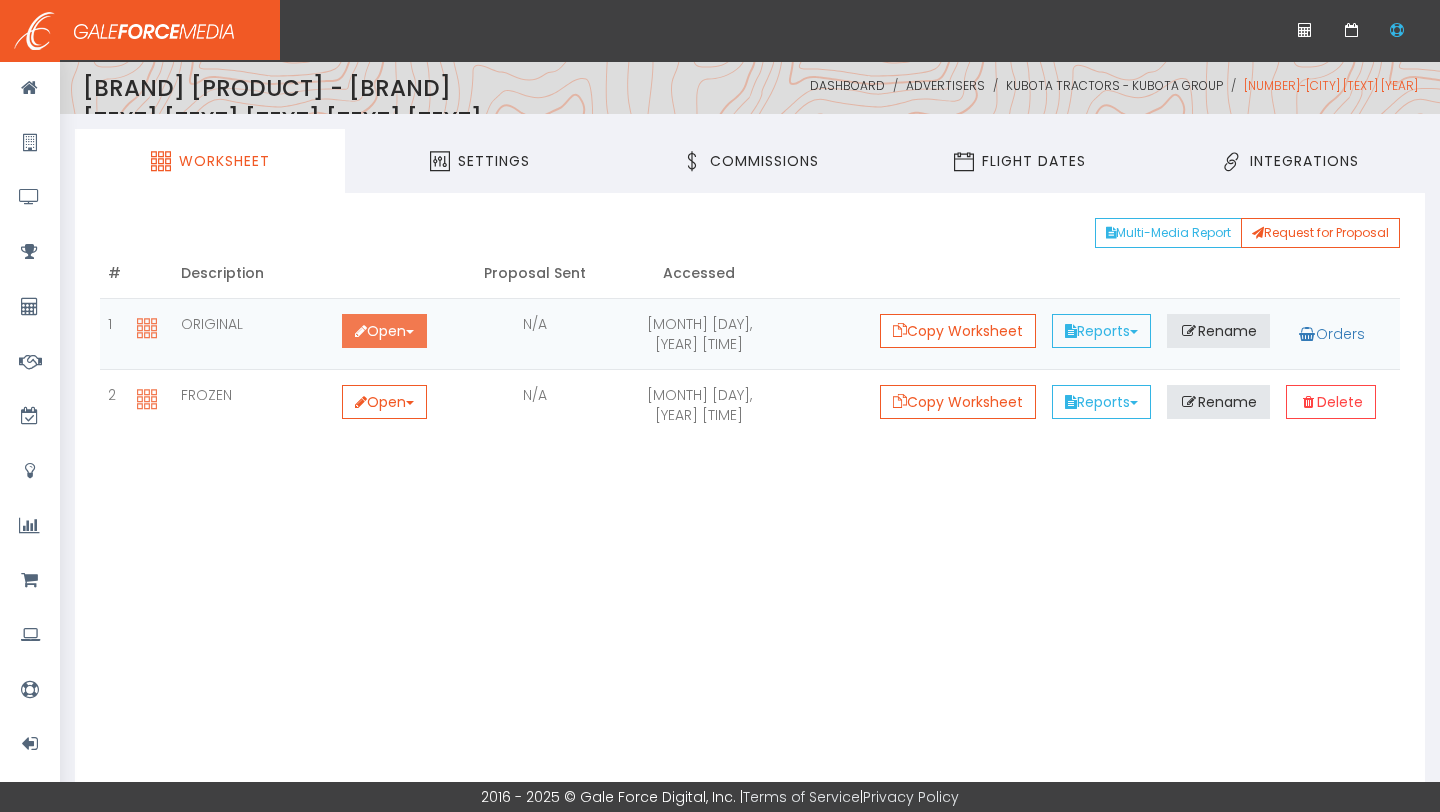 click on "Open
Toggle Dropdown" at bounding box center (384, 331) 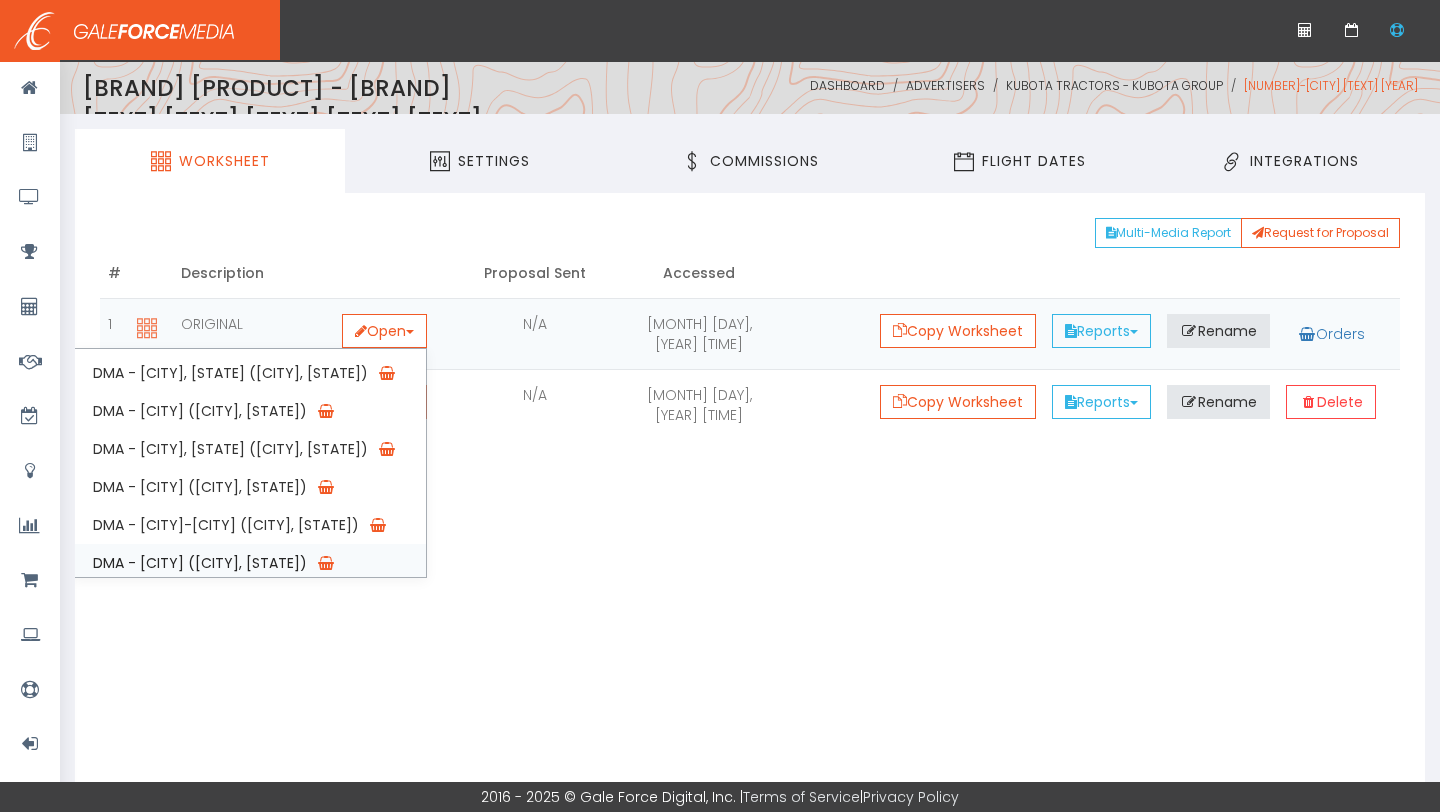 click on "DMA - New Orleans (New Orleans, LA)" at bounding box center (249, 563) 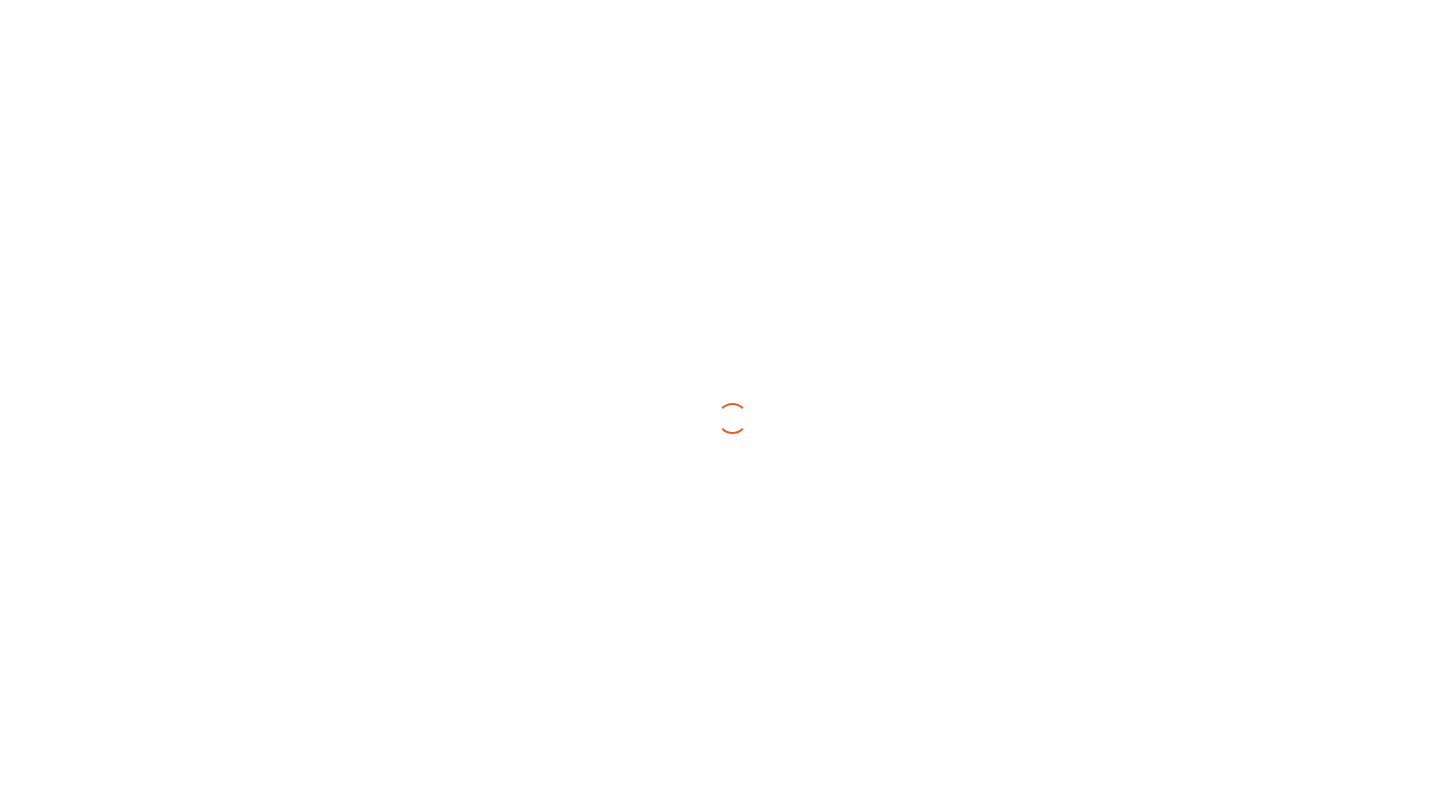 scroll, scrollTop: 0, scrollLeft: 0, axis: both 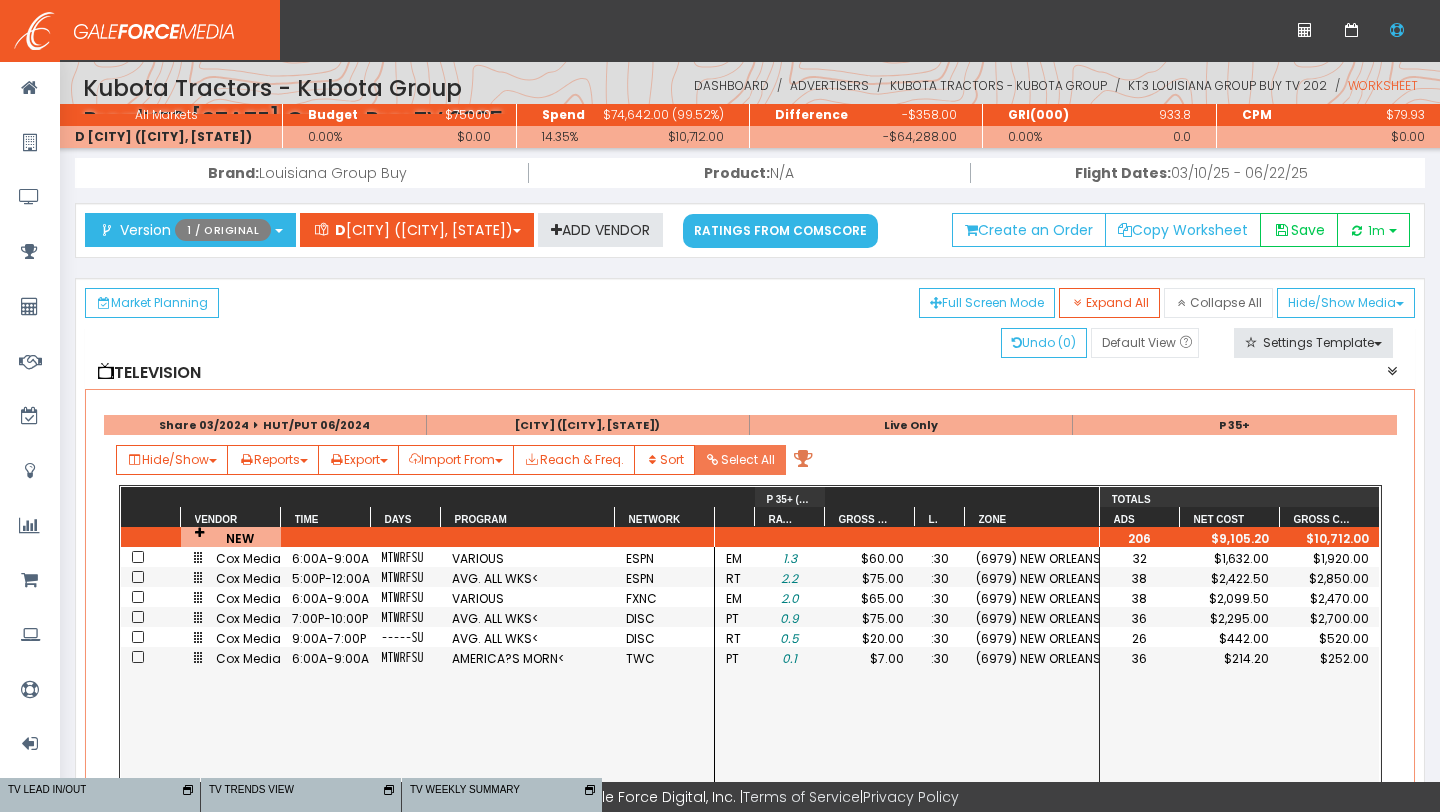 click on "Select All" at bounding box center (739, 460) 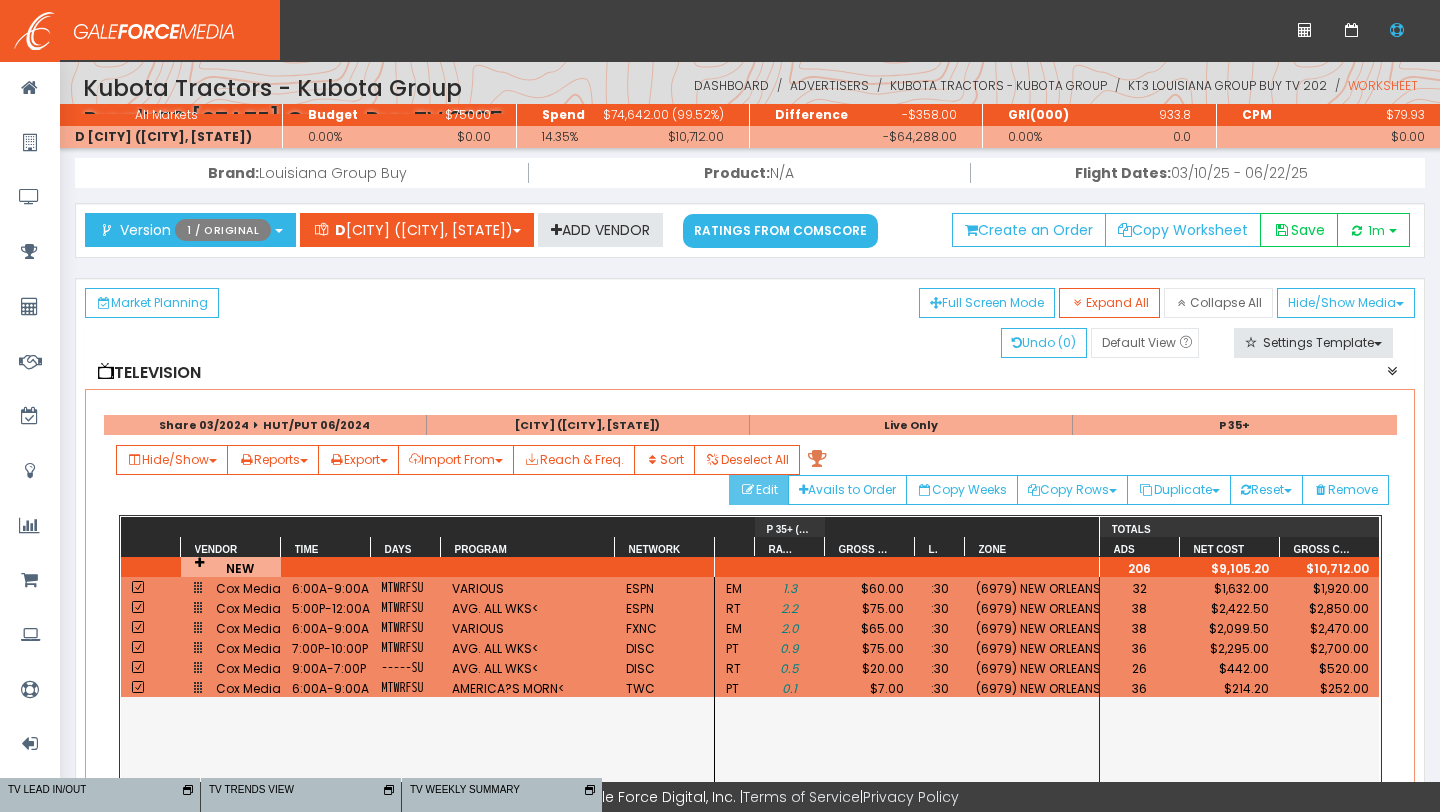 click at bounding box center (747, 490) 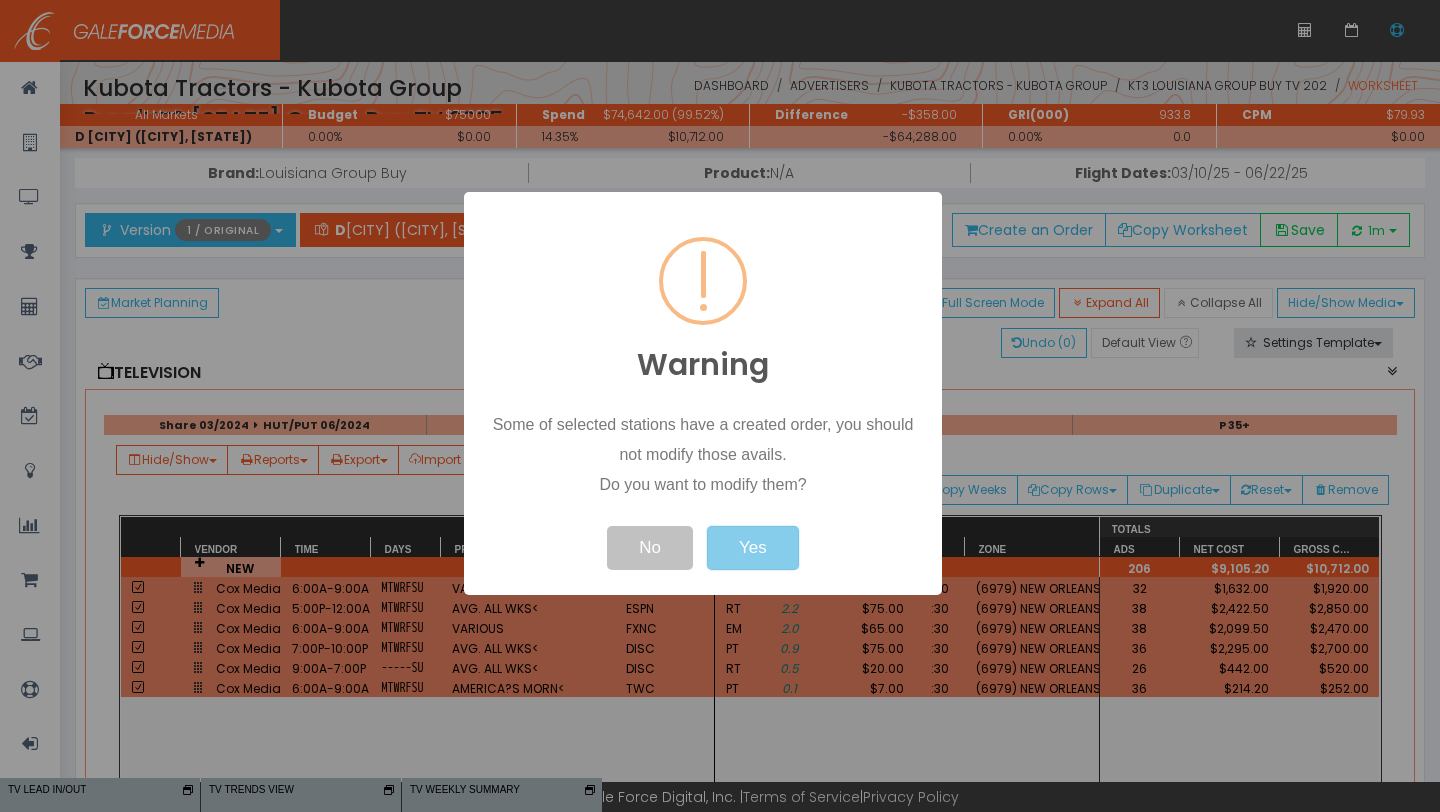 click on "Yes" at bounding box center [753, 548] 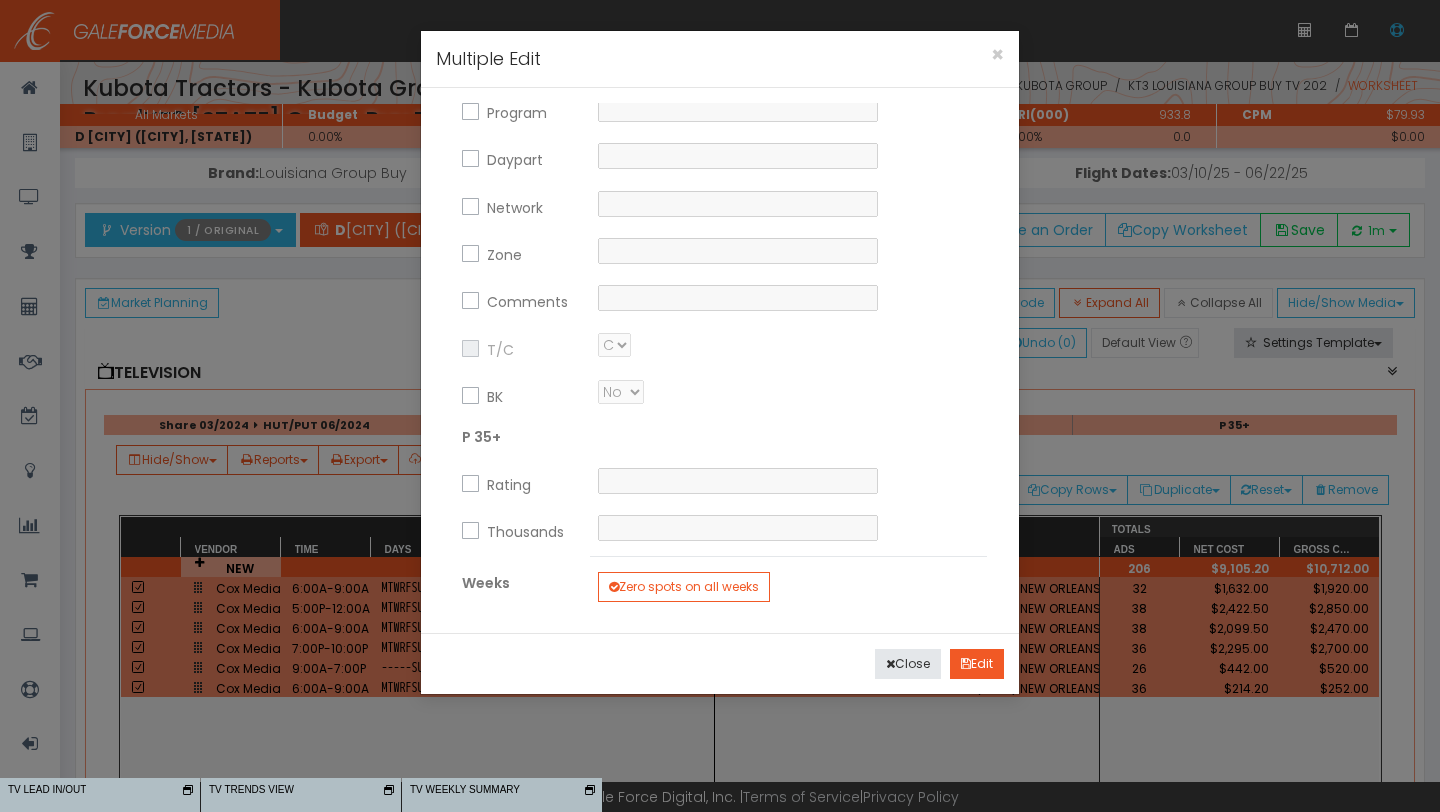 scroll, scrollTop: 718, scrollLeft: 0, axis: vertical 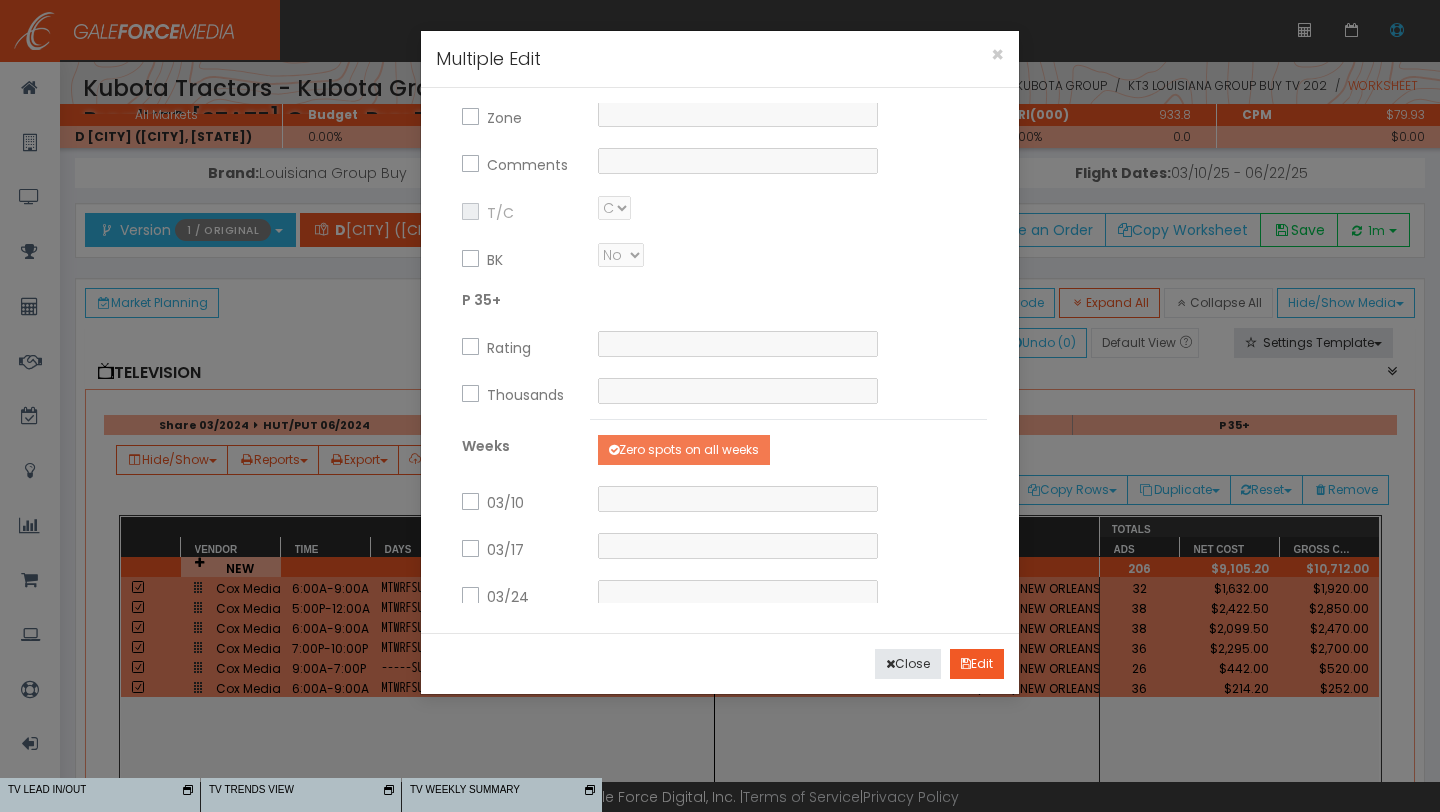 click on "Zero spots on all weeks" at bounding box center (684, 450) 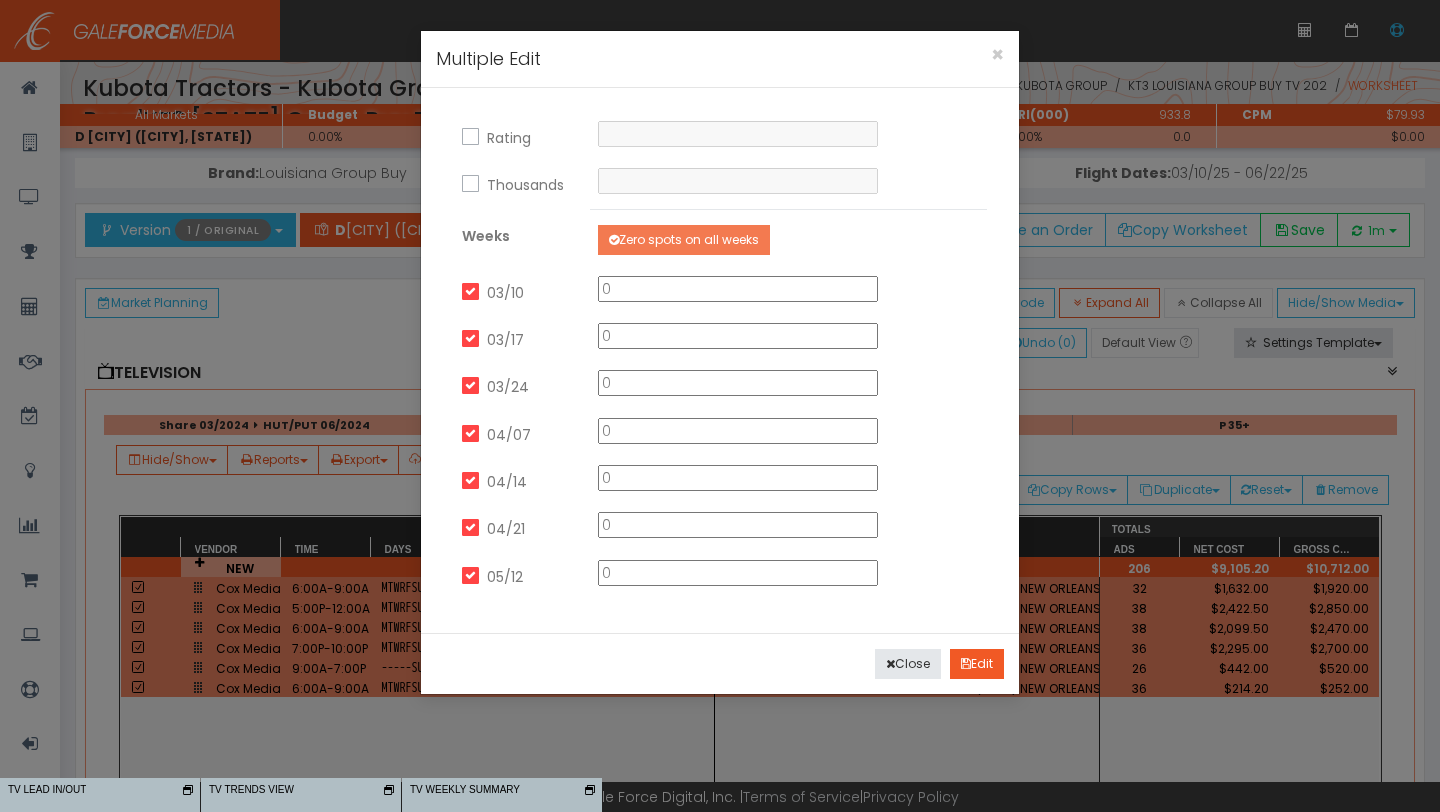 scroll, scrollTop: 1084, scrollLeft: 0, axis: vertical 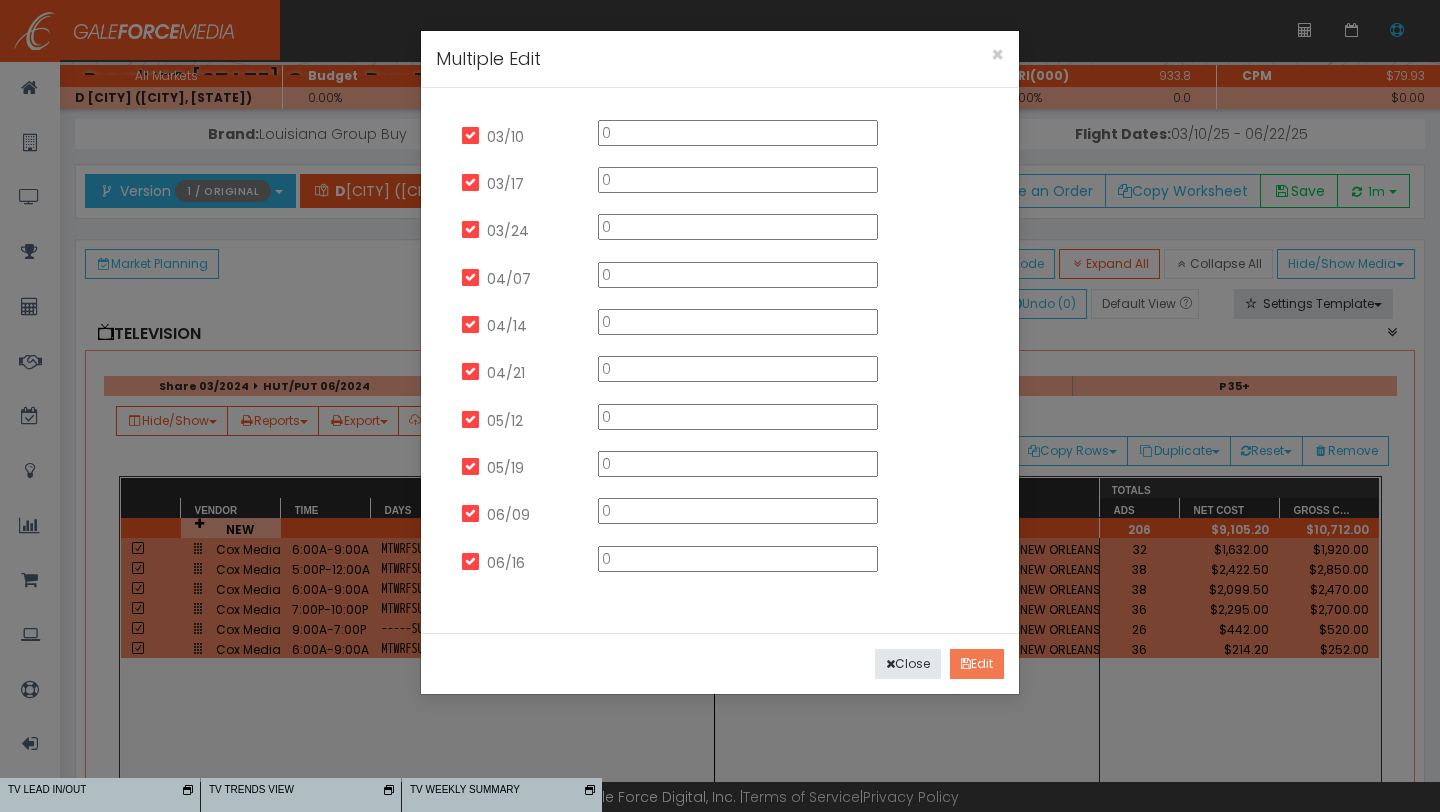 click on "Edit" at bounding box center (977, 664) 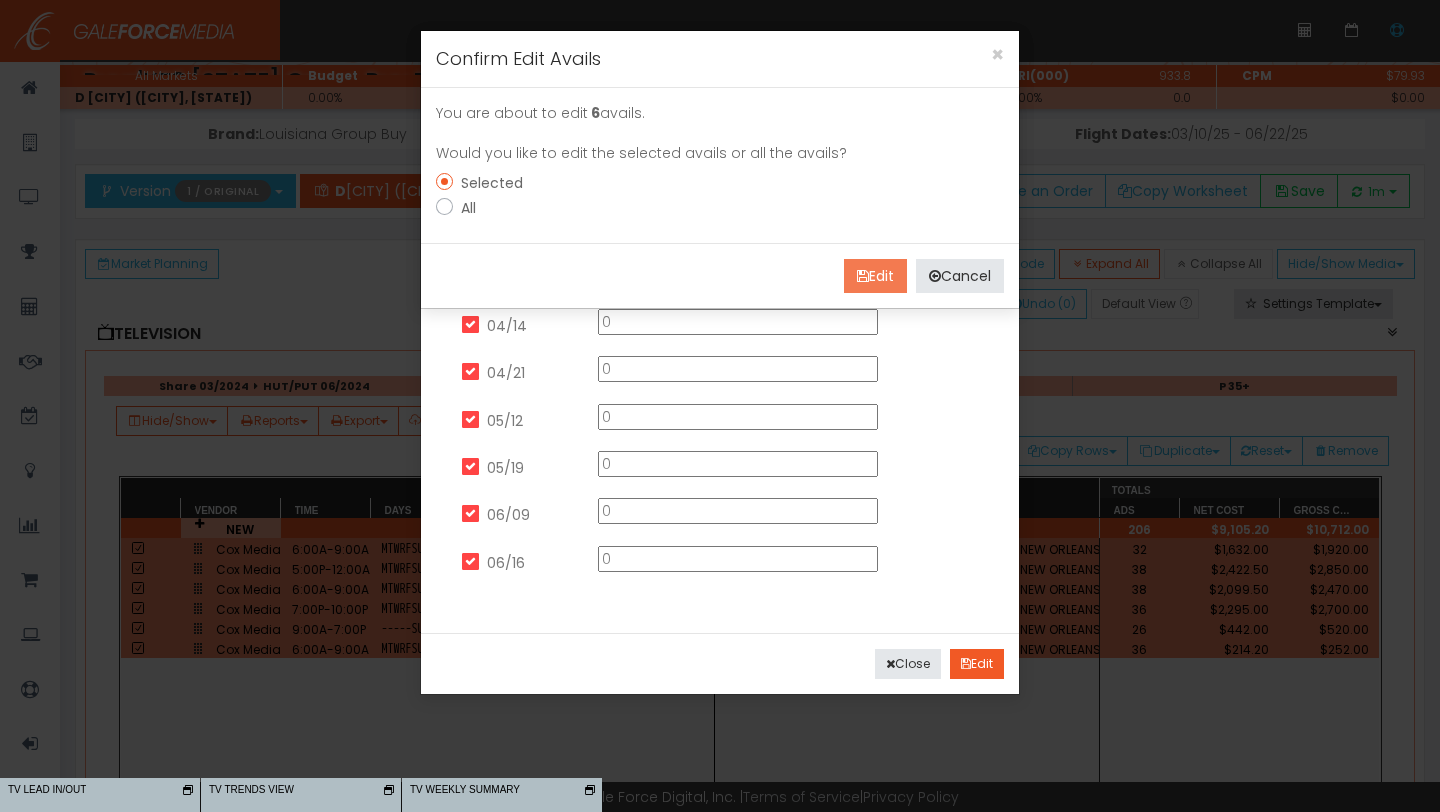 click on "Edit" at bounding box center [875, 276] 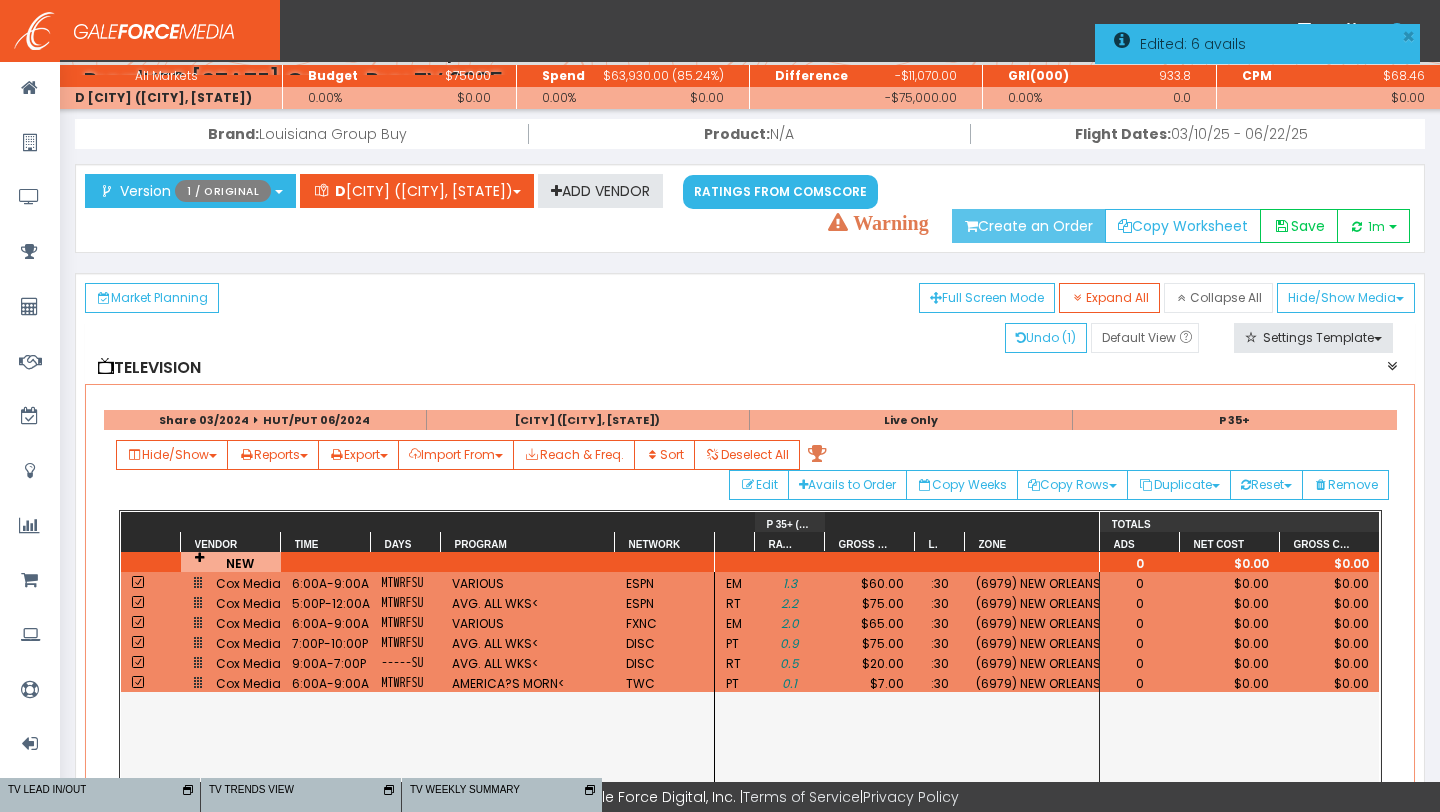 click on "Create an Order" at bounding box center [1029, 226] 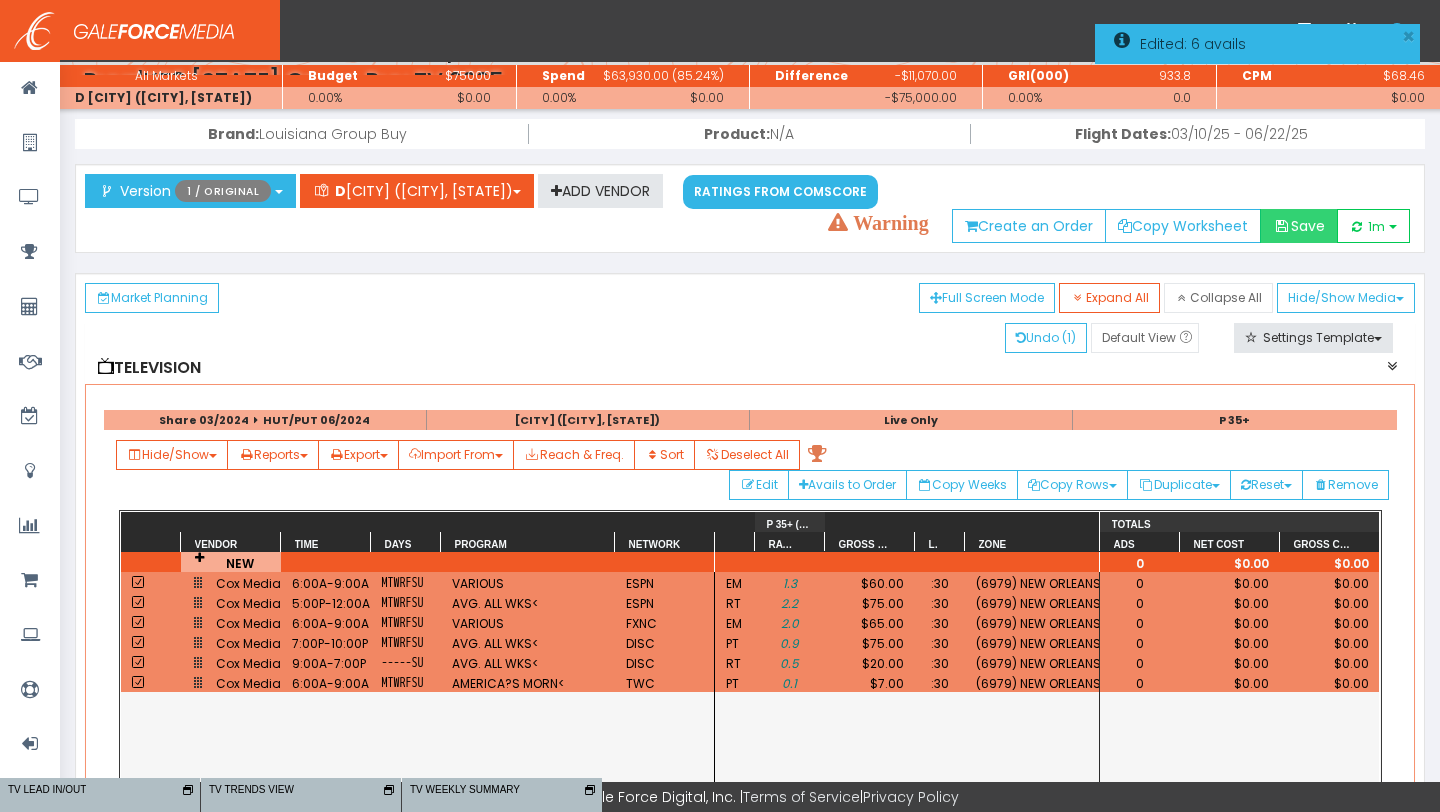 click on "Save" at bounding box center (1299, 226) 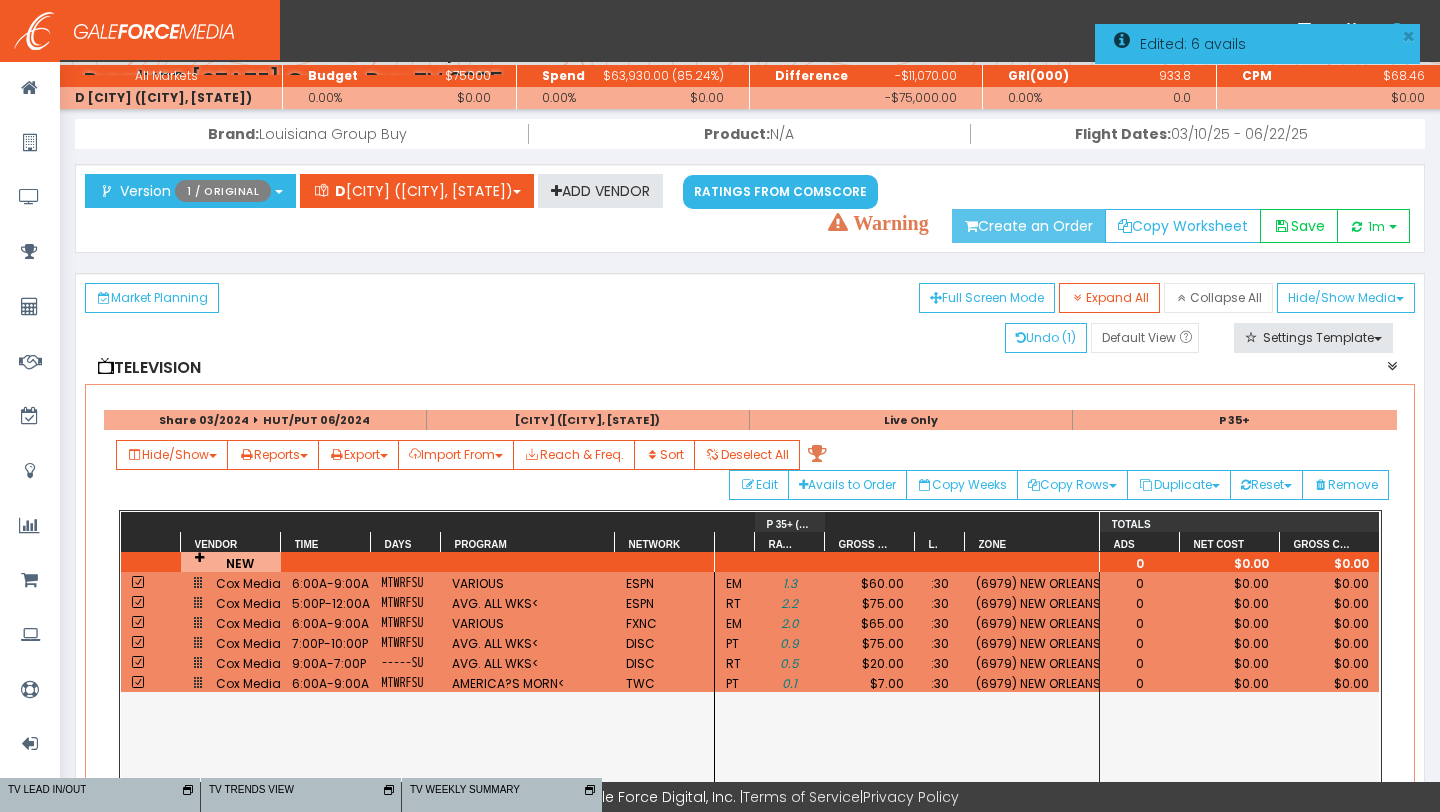 click on "Create an Order" at bounding box center (1029, 226) 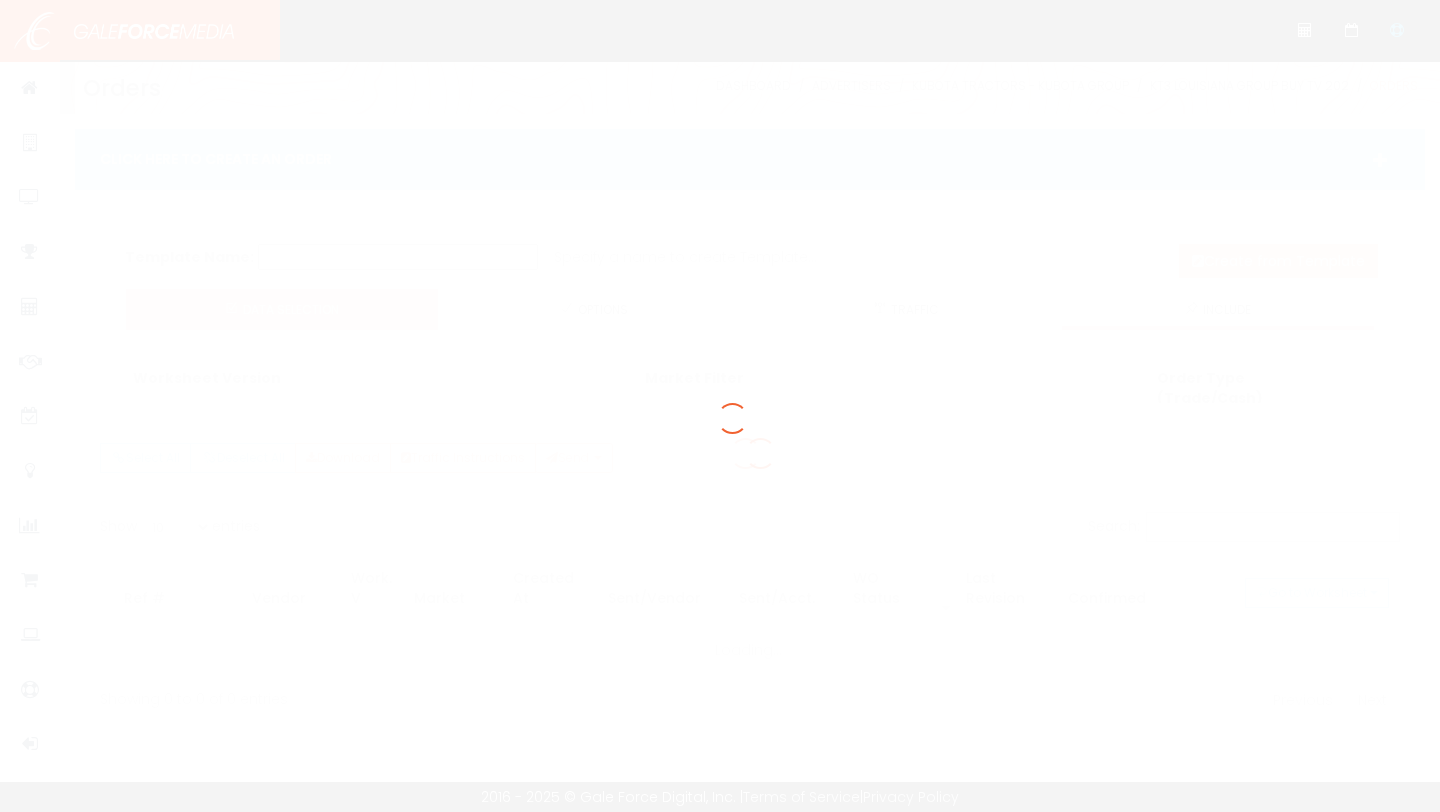 scroll, scrollTop: 0, scrollLeft: 0, axis: both 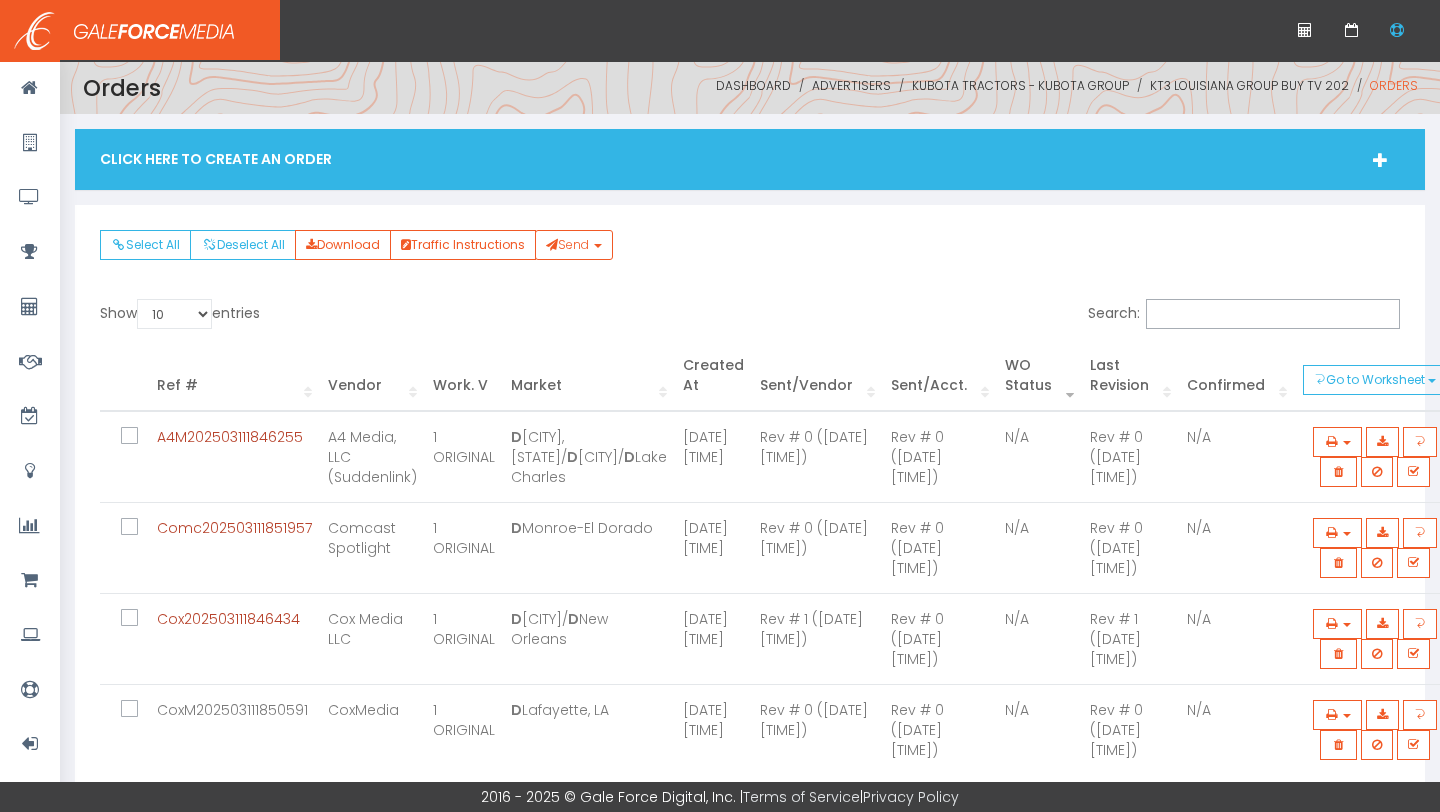 click on "Click Here To Create An Order" at bounding box center (750, 159) 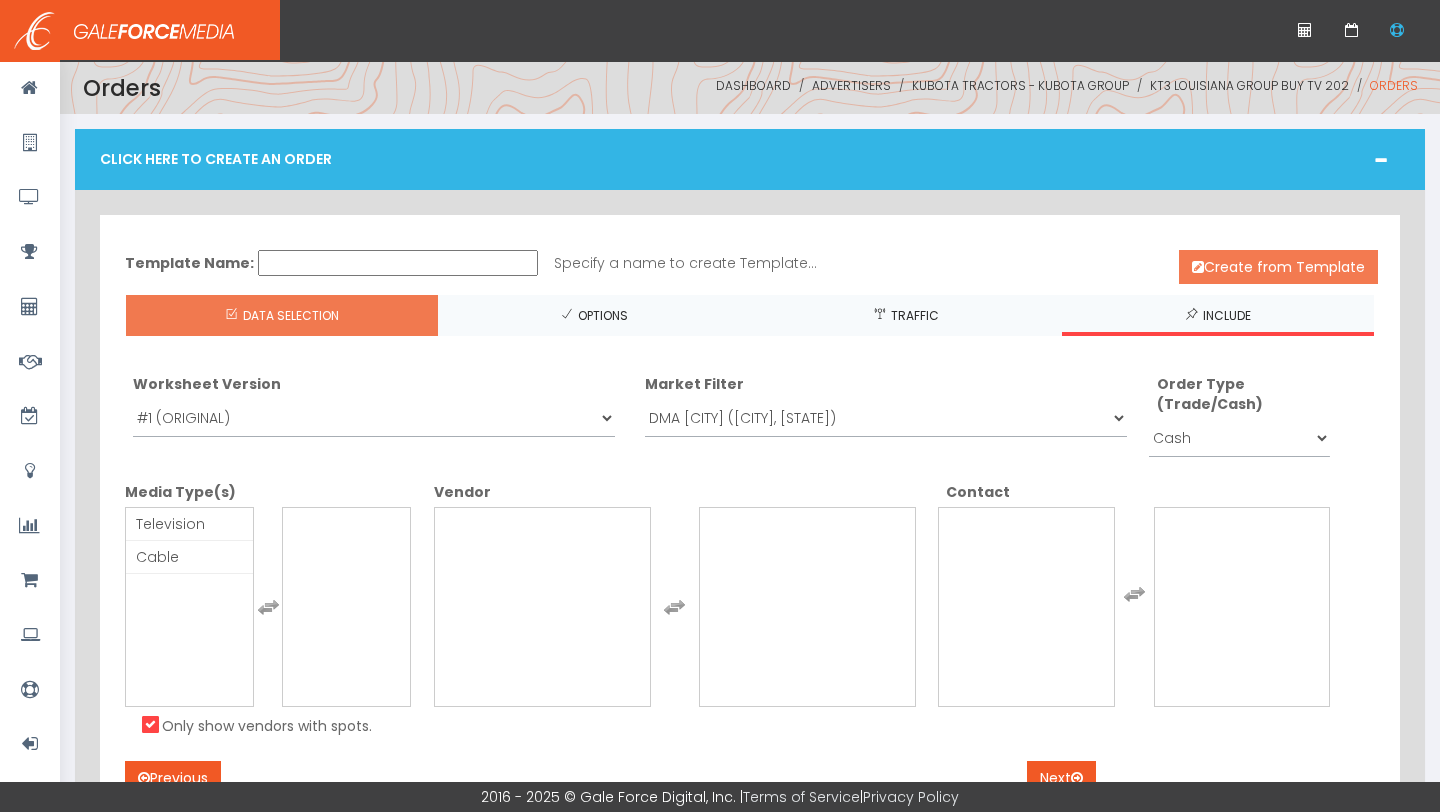 click on "Create from Template" at bounding box center (1278, 267) 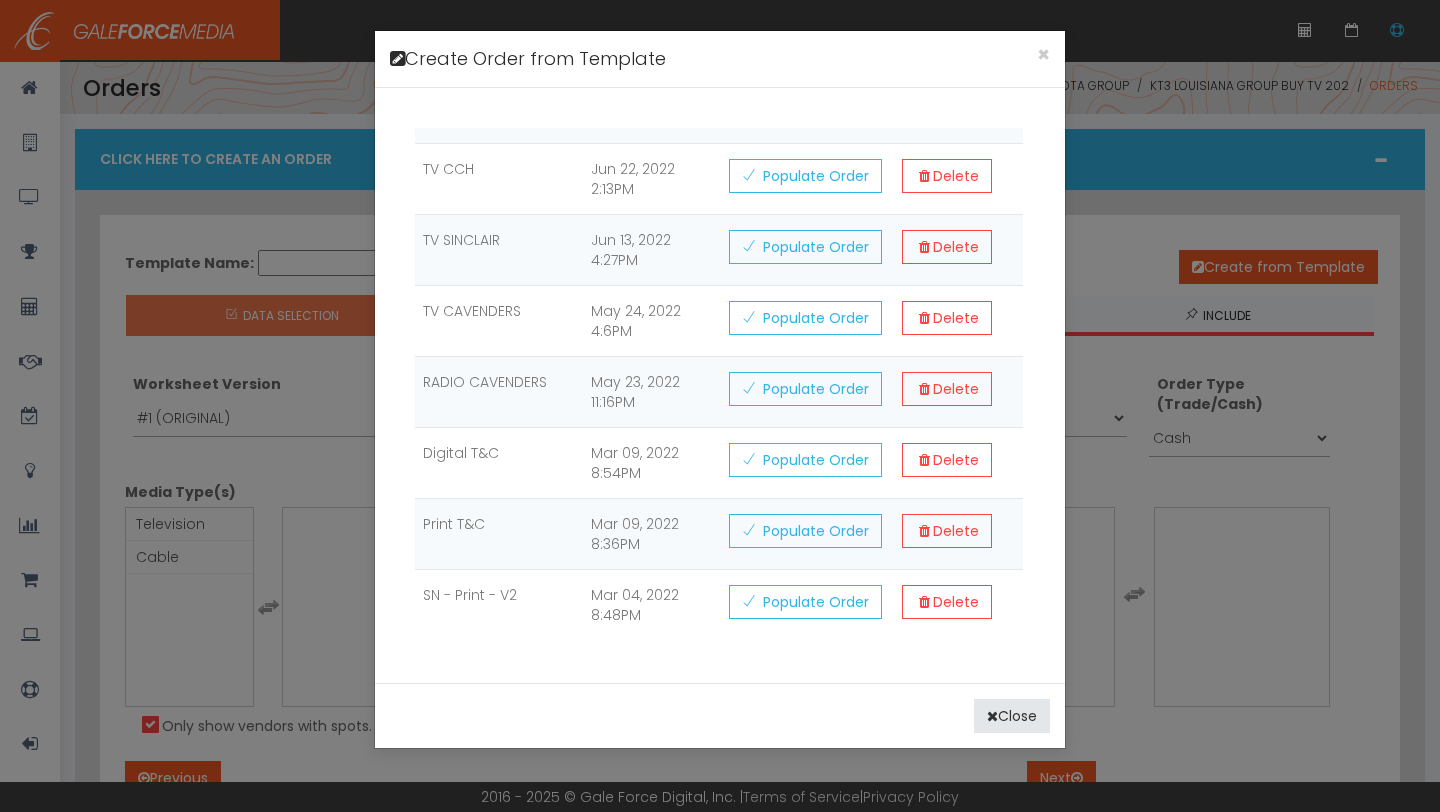 scroll, scrollTop: 351, scrollLeft: 0, axis: vertical 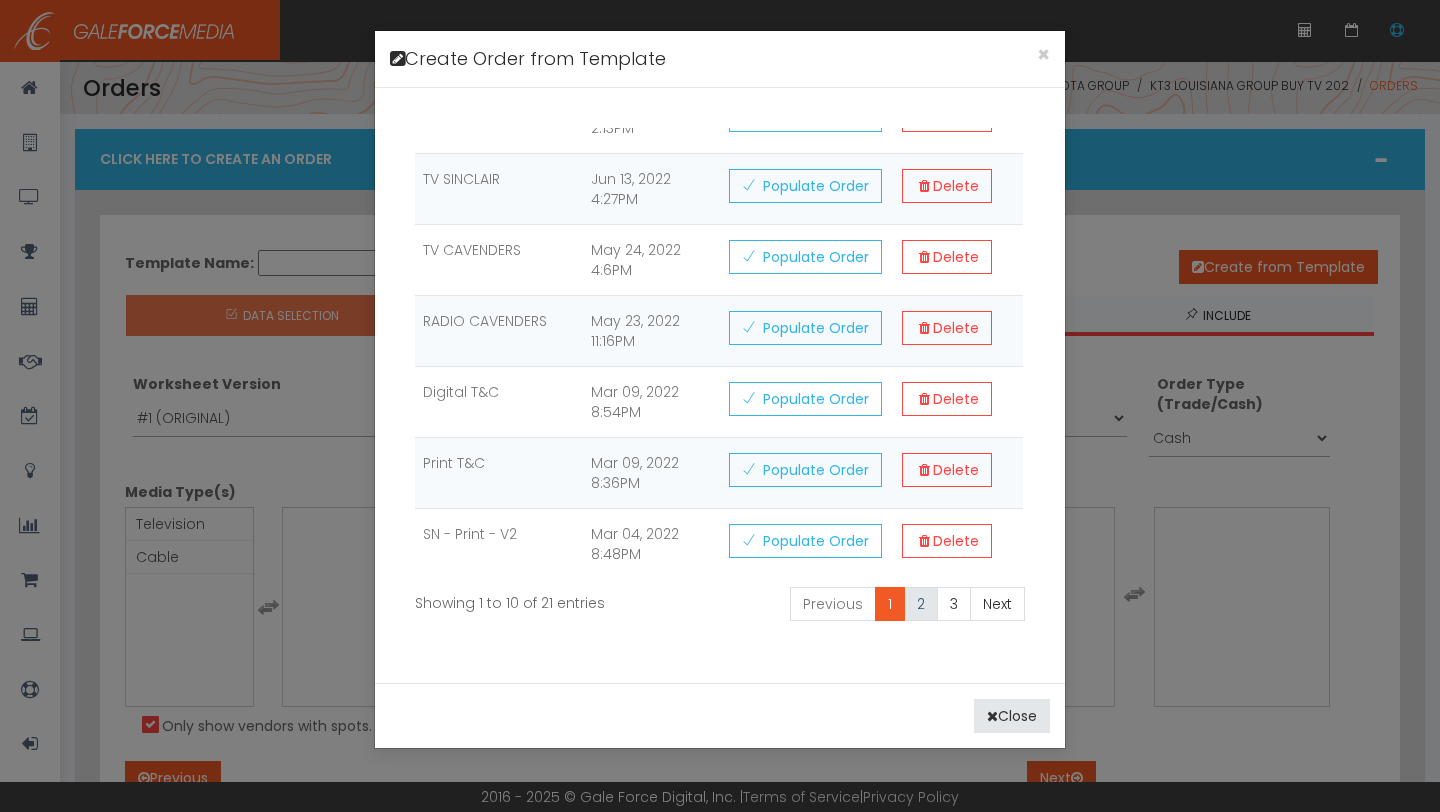 click on "2" at bounding box center (921, 604) 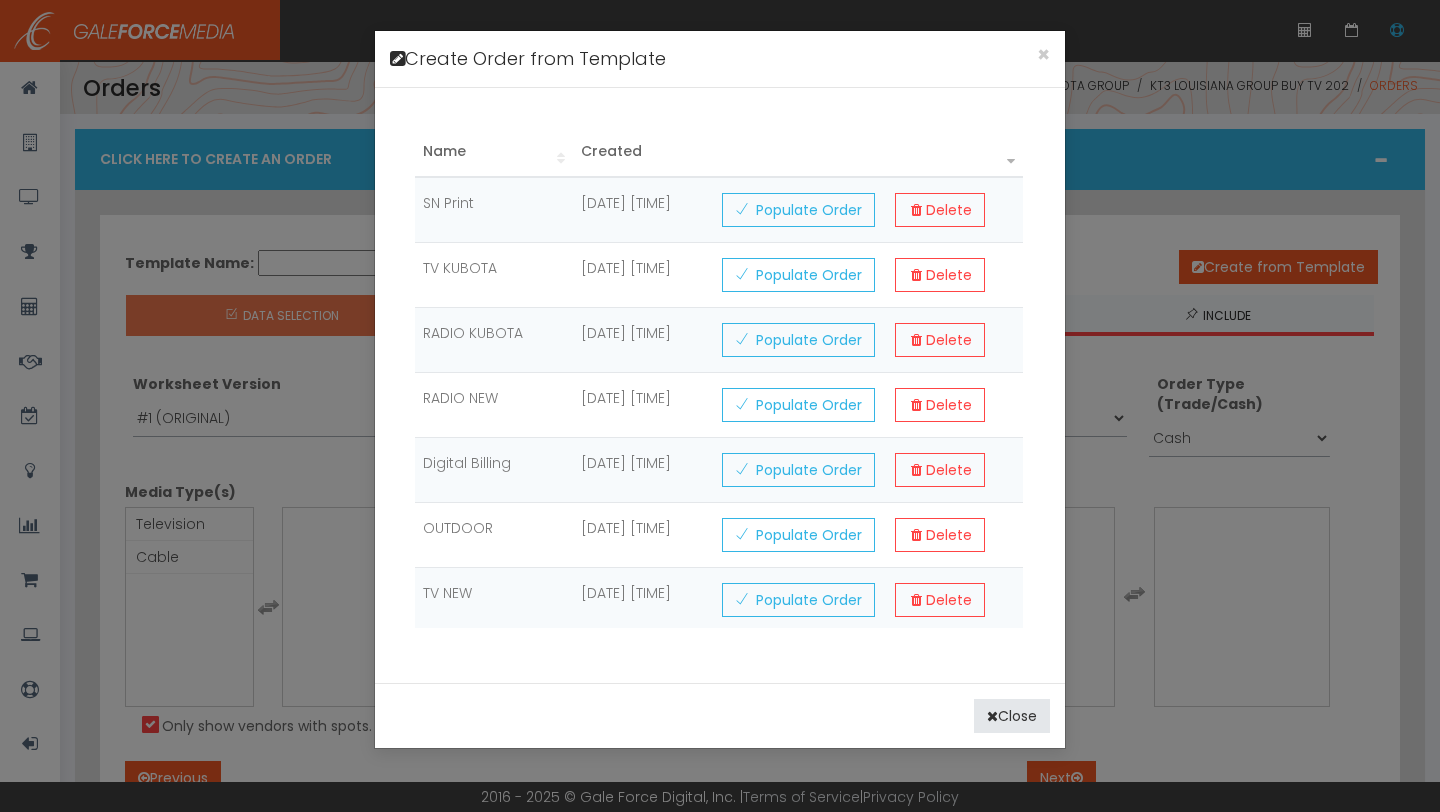 scroll, scrollTop: 0, scrollLeft: 0, axis: both 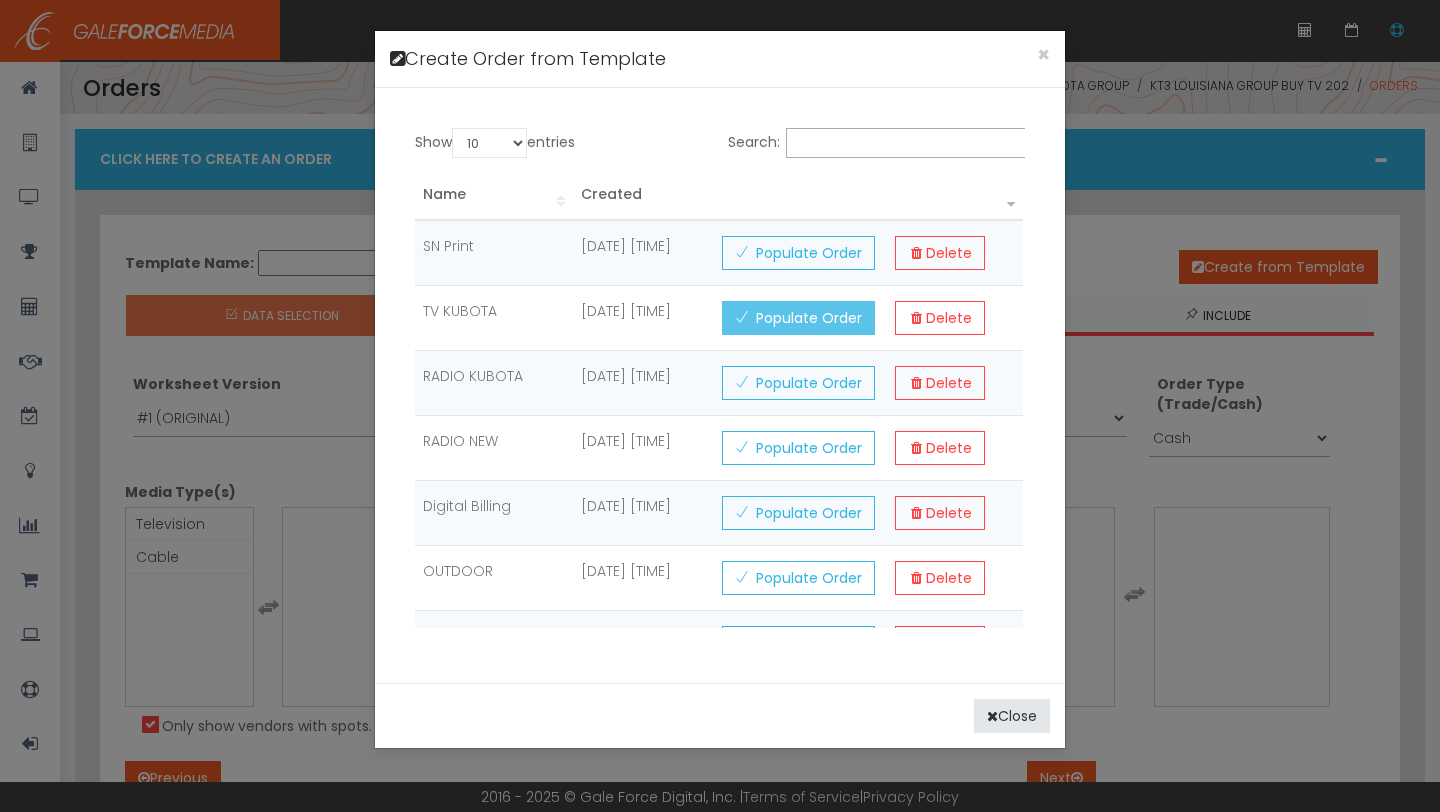 click on "Populate Order" at bounding box center [798, 324] 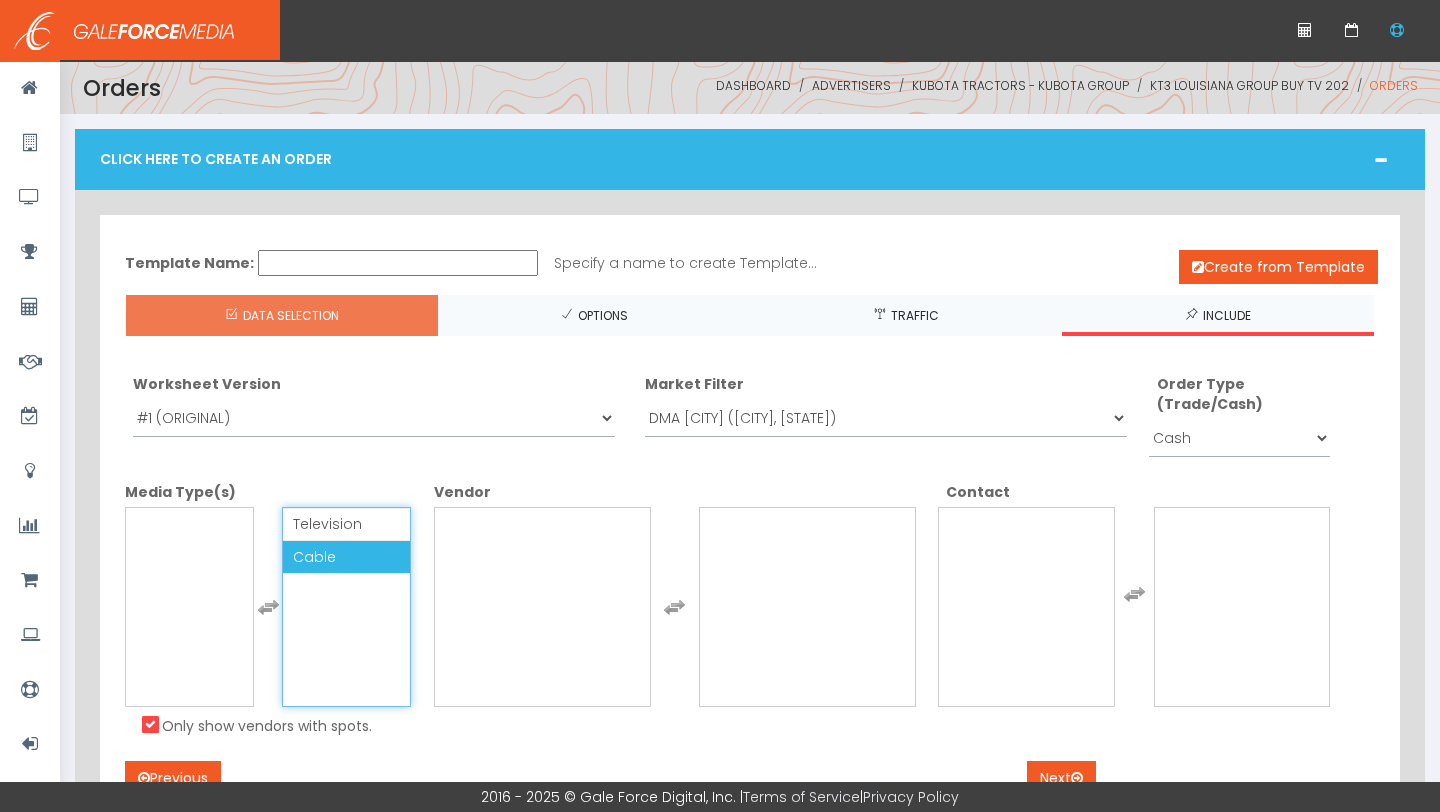 click on "Cable" at bounding box center (346, 557) 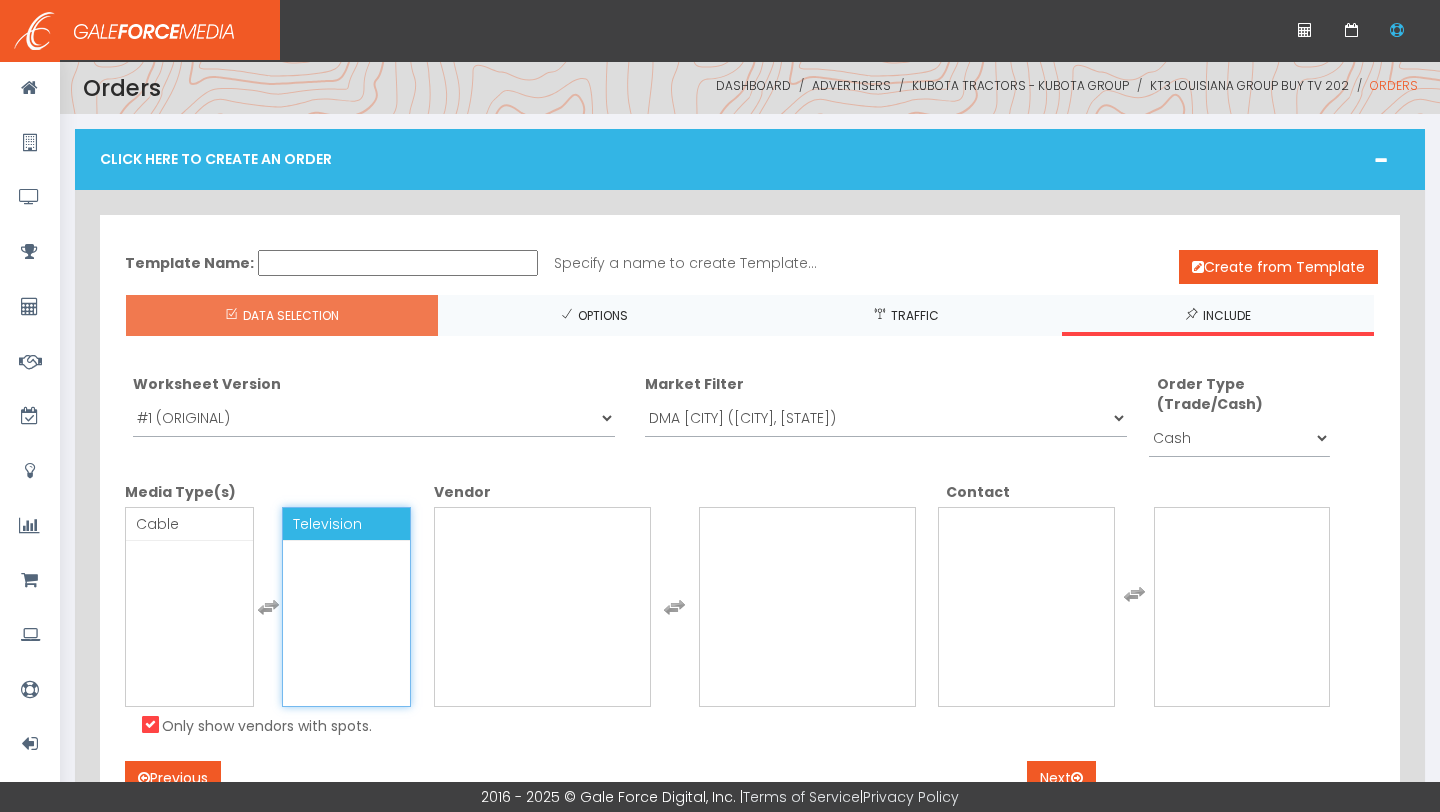 click on "Television" at bounding box center (346, 524) 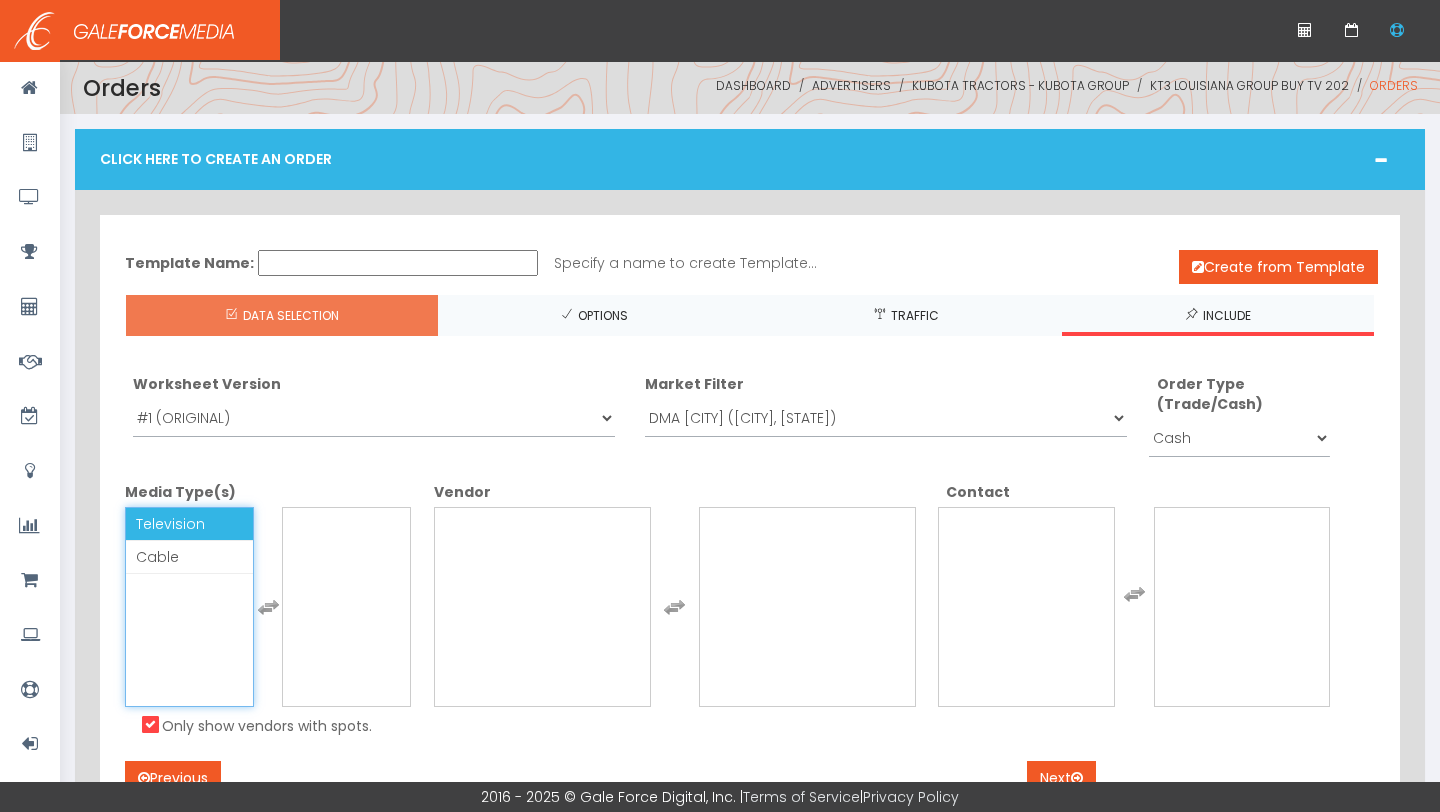 click on "Television" at bounding box center [170, 524] 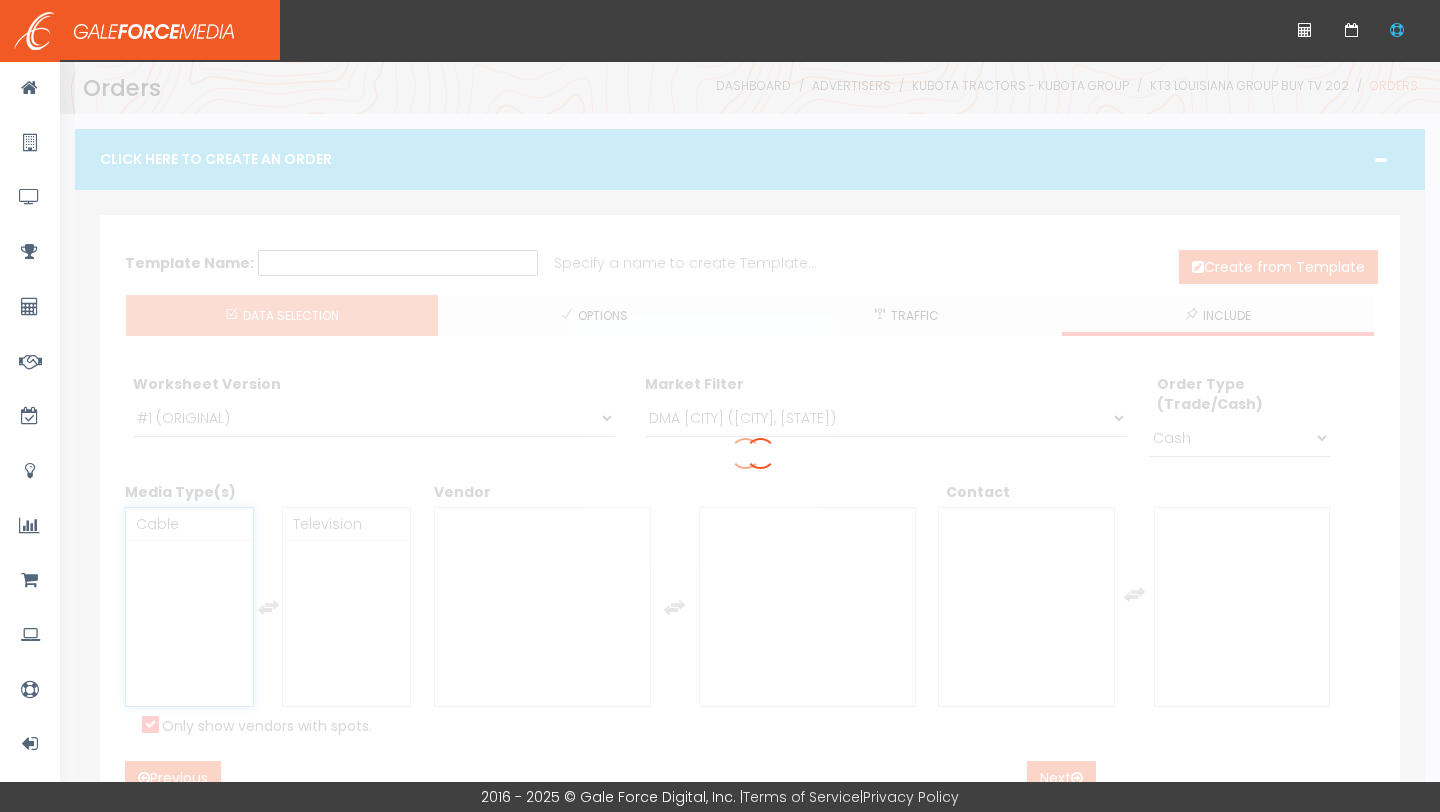 click at bounding box center (795, 466) 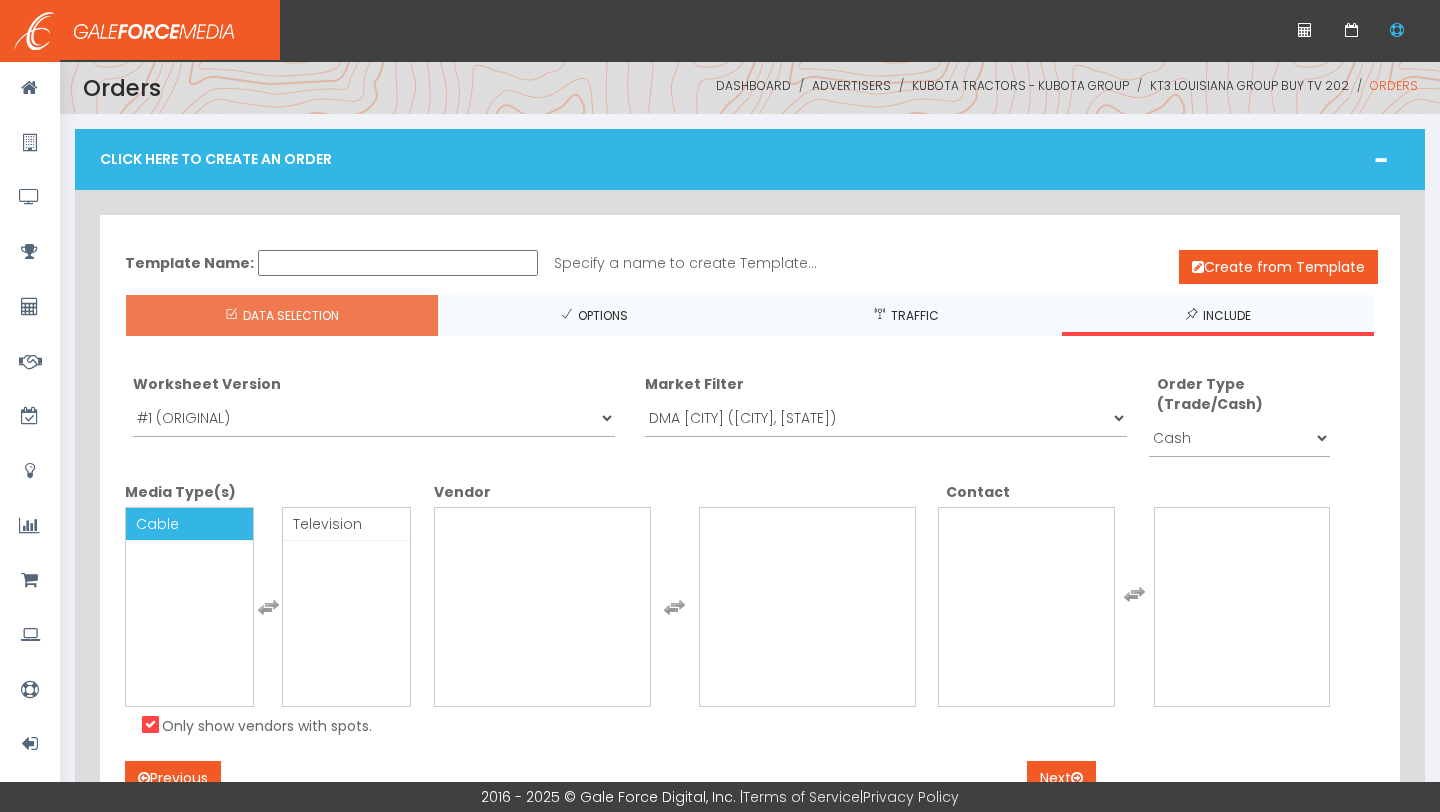 click on "Cable" at bounding box center (157, 524) 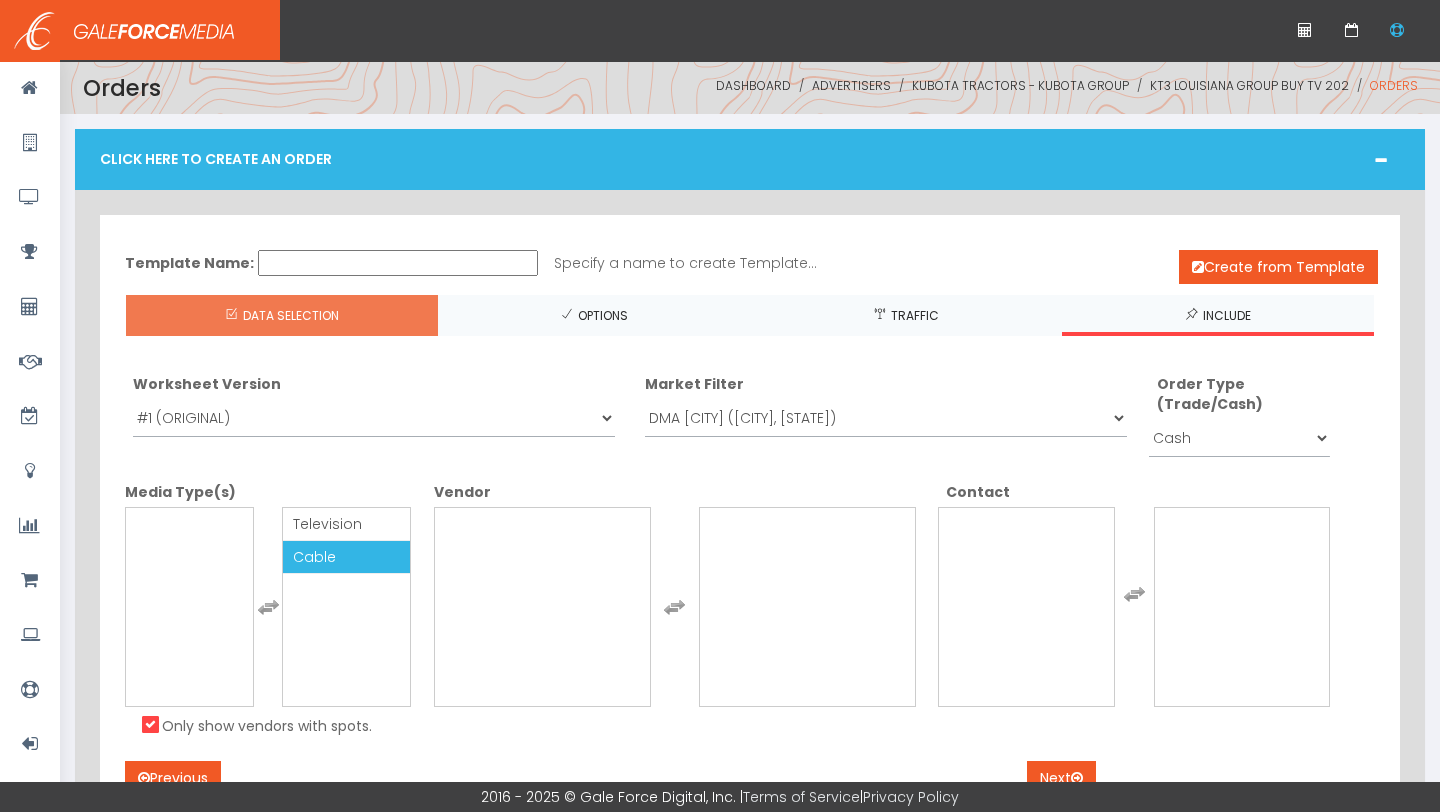 click on "Only show vendors with spots." at bounding box center [151, 724] 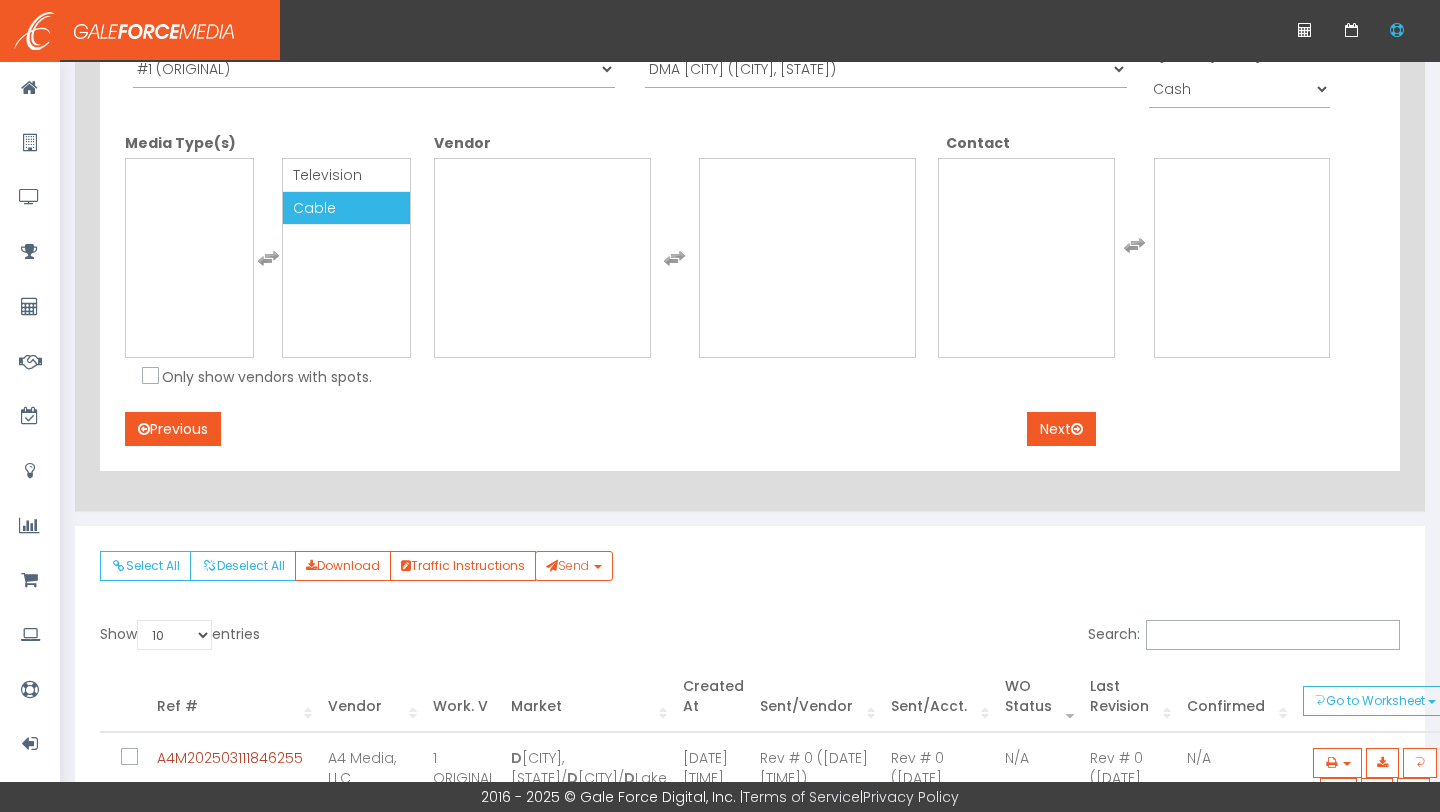 scroll, scrollTop: 0, scrollLeft: 0, axis: both 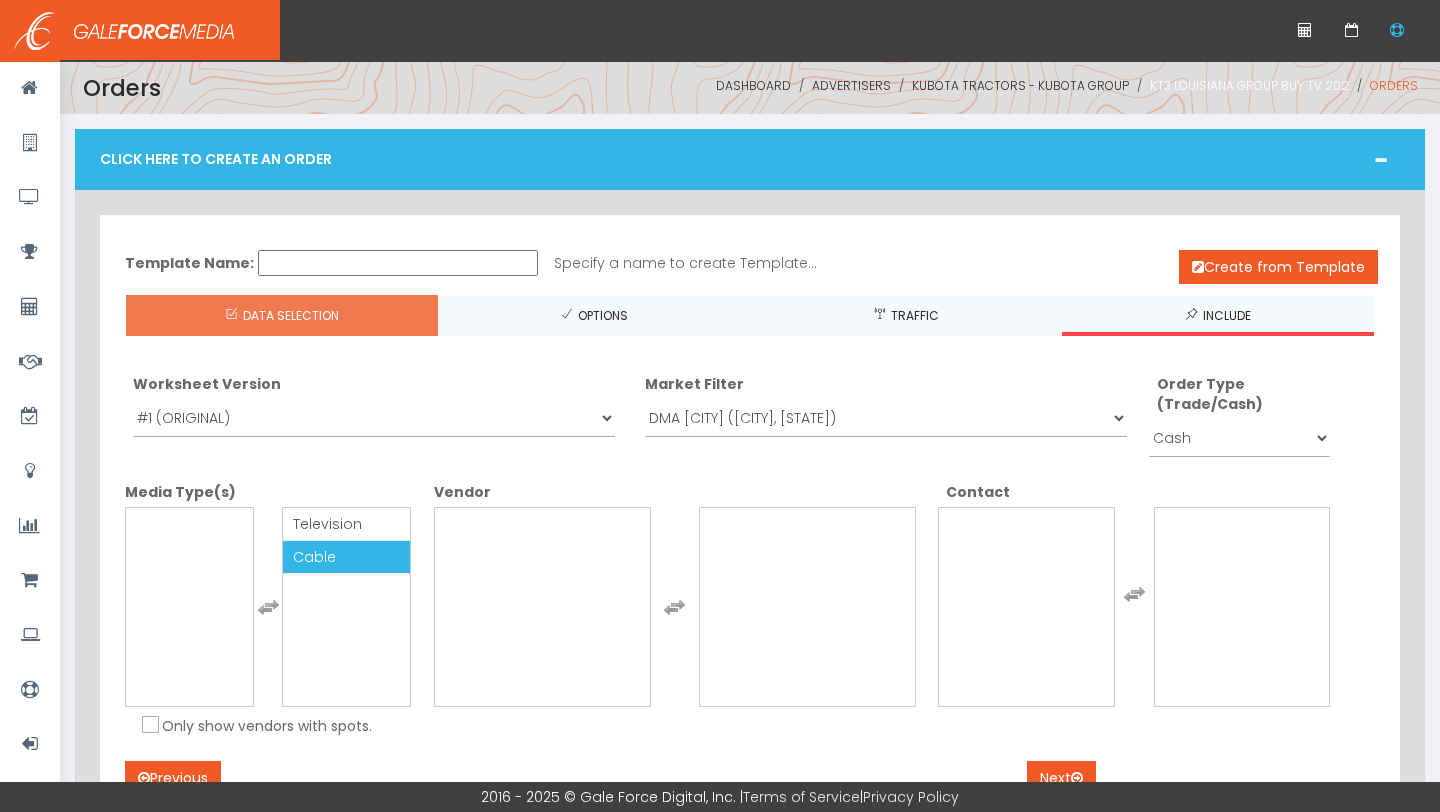 click on "KT3 Louisiana Group Buy TV 202" at bounding box center (1249, 85) 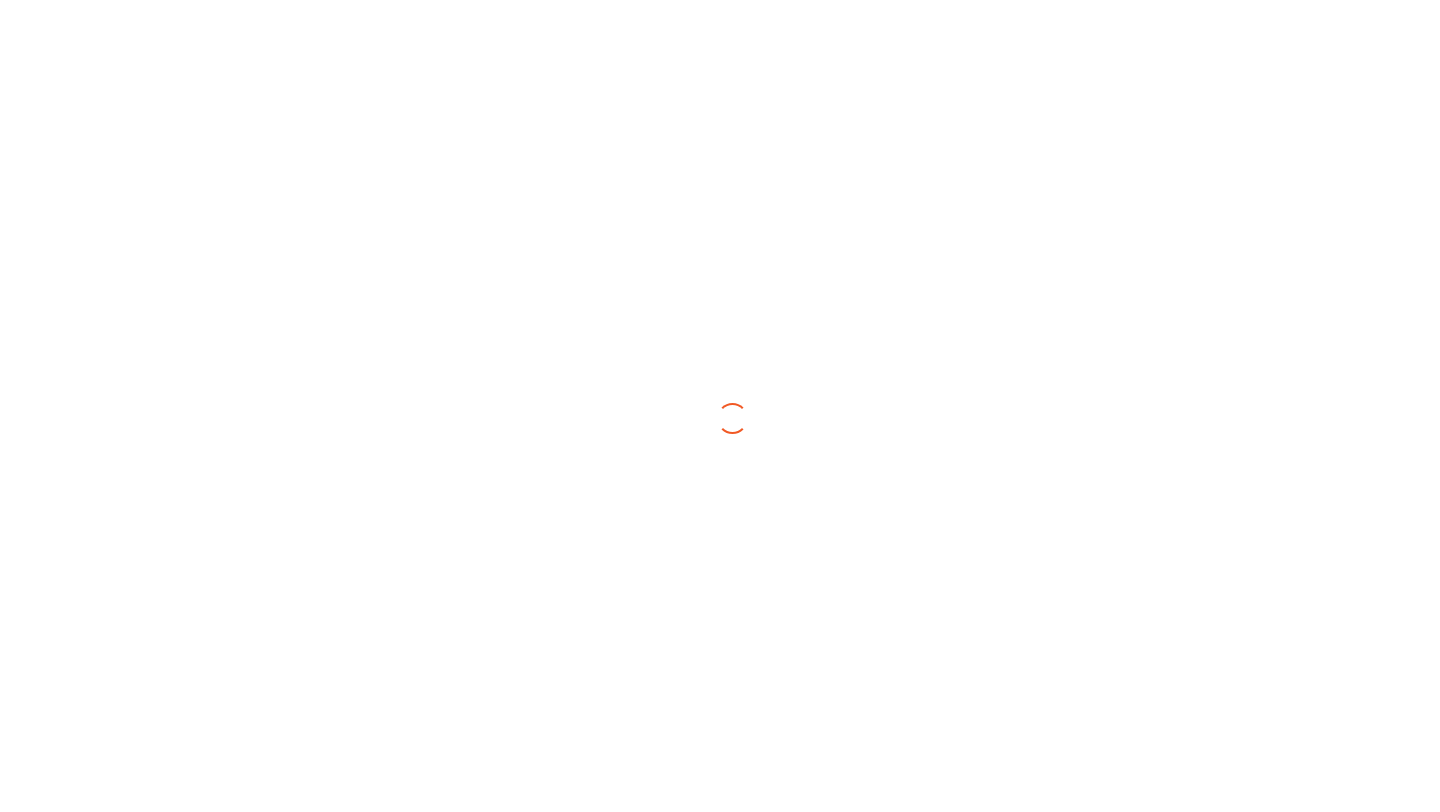 scroll, scrollTop: 0, scrollLeft: 0, axis: both 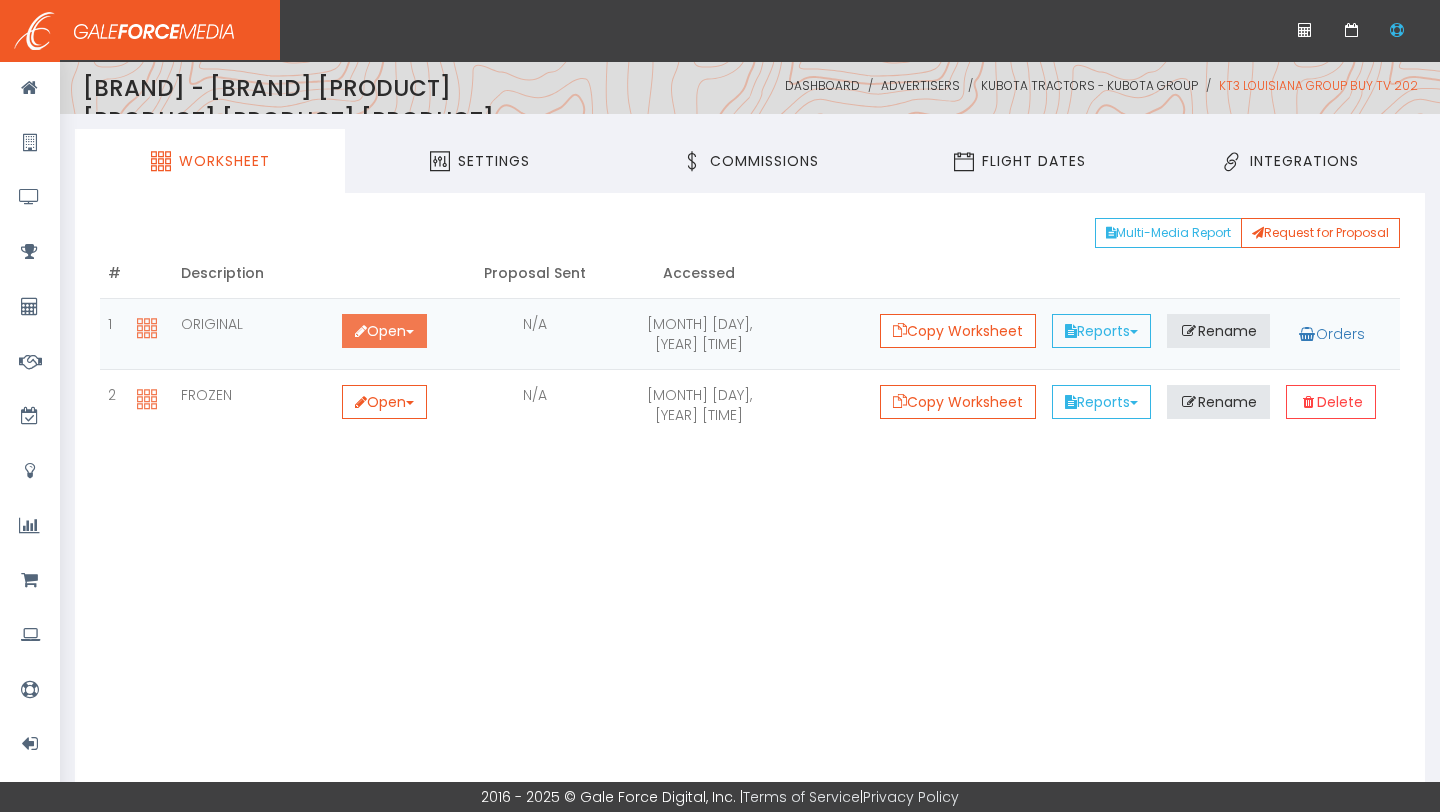 click on "Open
Toggle Dropdown" at bounding box center (384, 331) 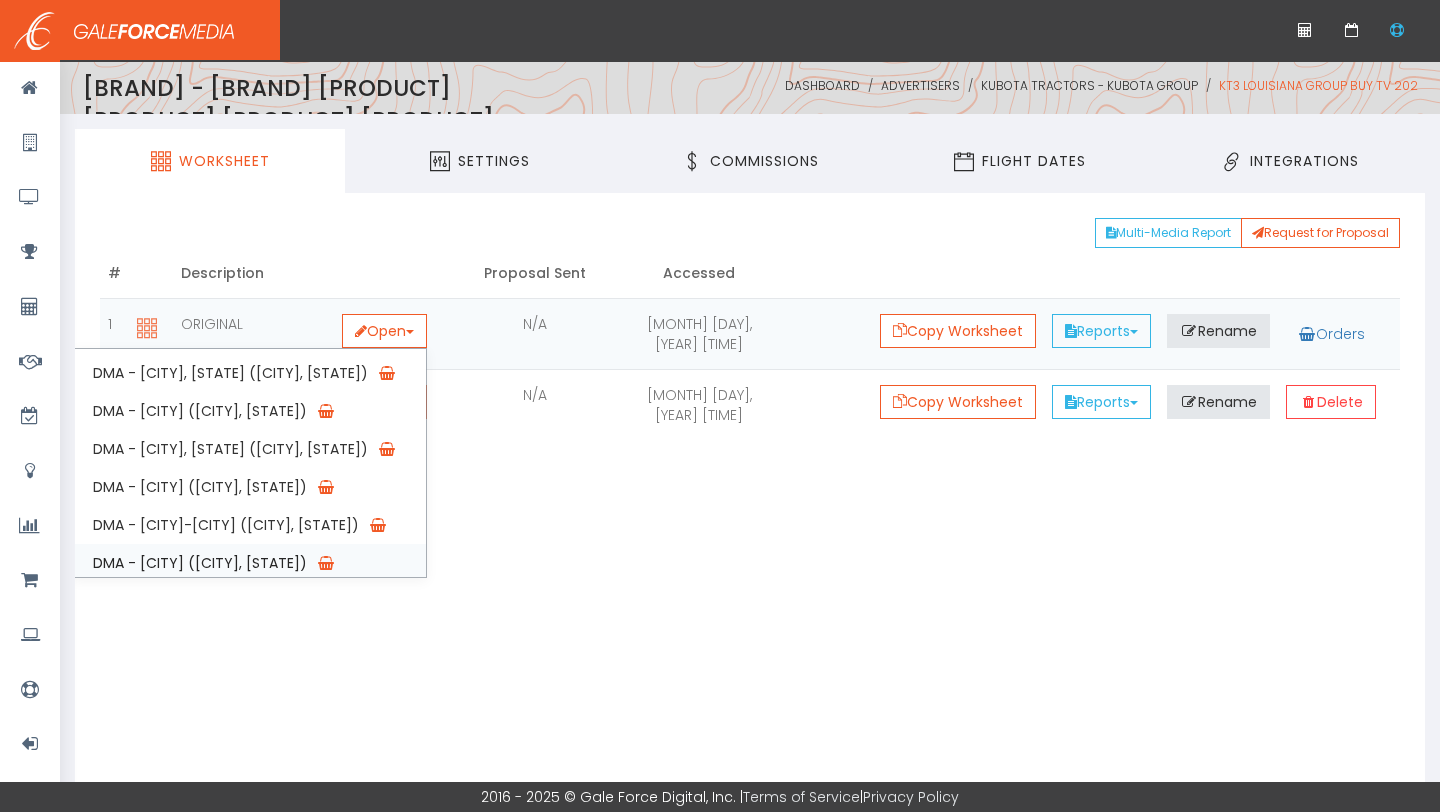 click on "DMA - New Orleans (New Orleans, LA)" at bounding box center [249, 563] 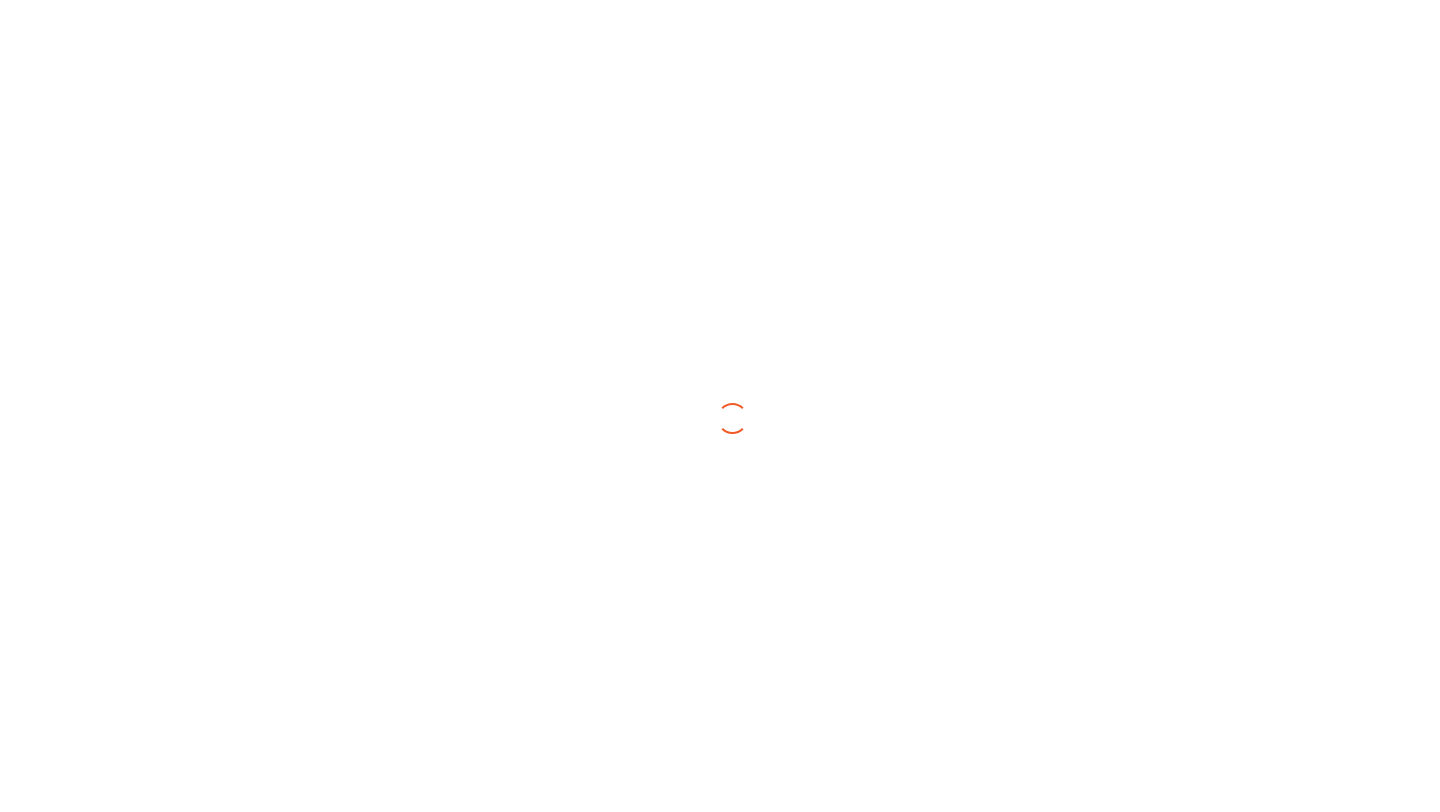scroll, scrollTop: 0, scrollLeft: 0, axis: both 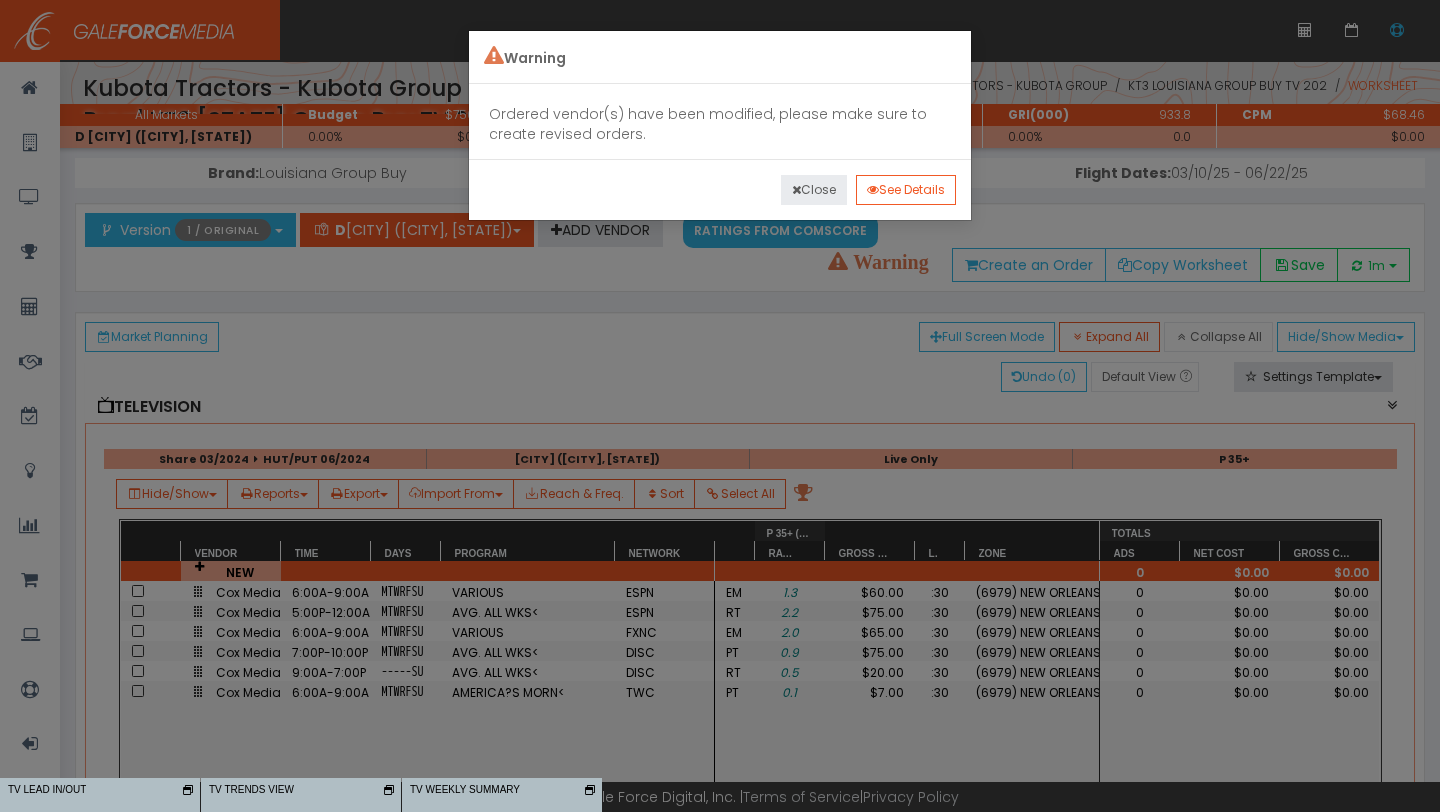 click on "Close" at bounding box center [814, 190] 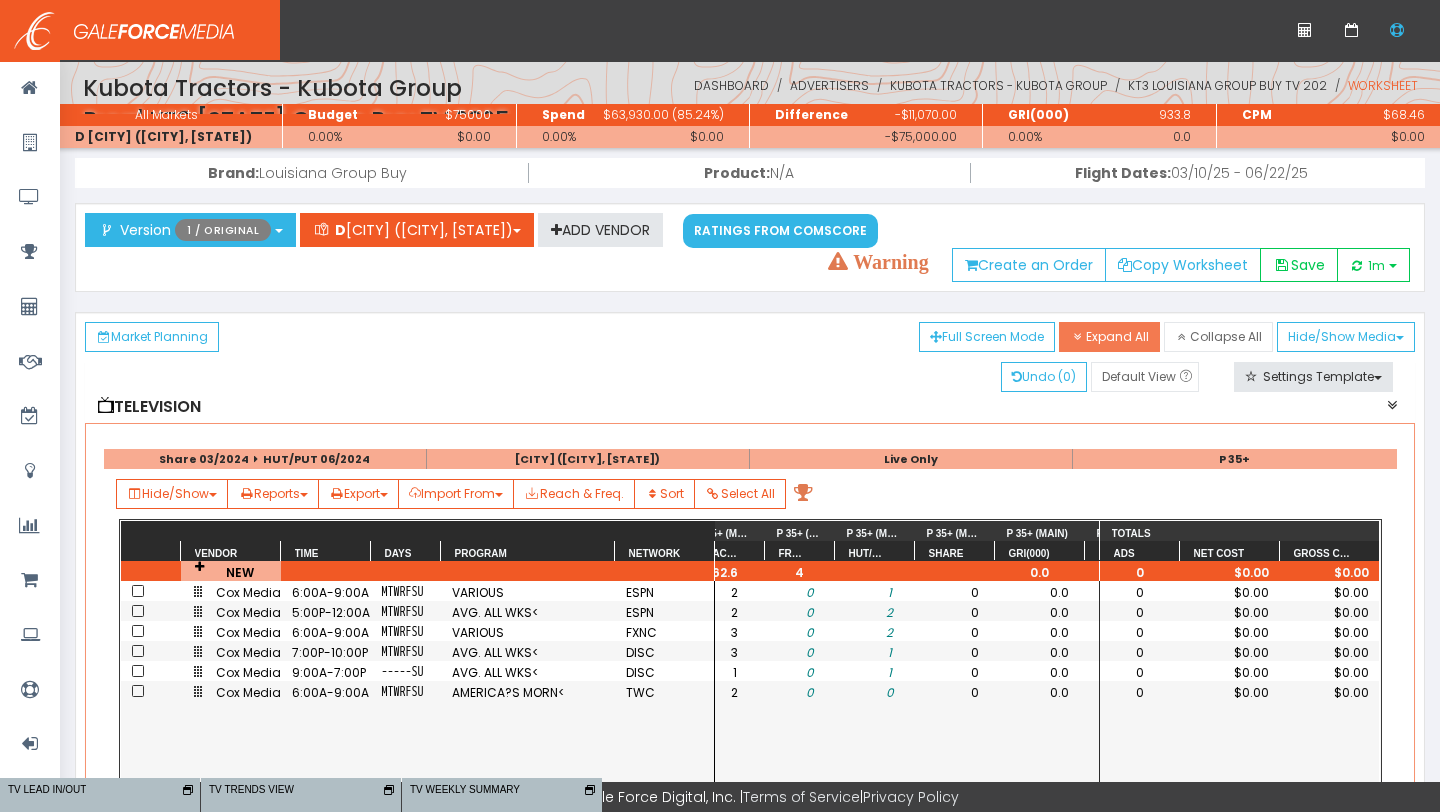 scroll, scrollTop: 0, scrollLeft: 680, axis: horizontal 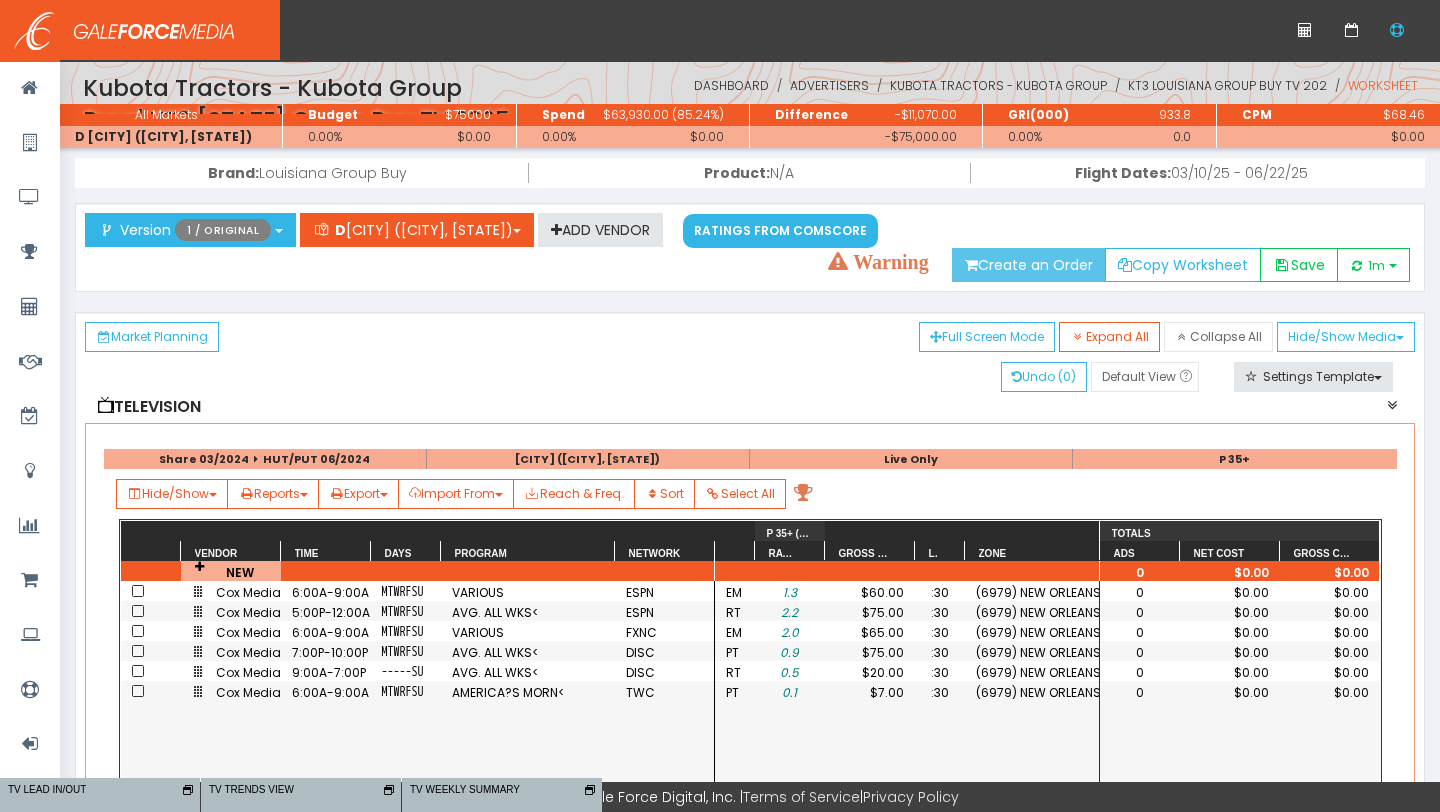 click on "Create an Order" at bounding box center [1029, 265] 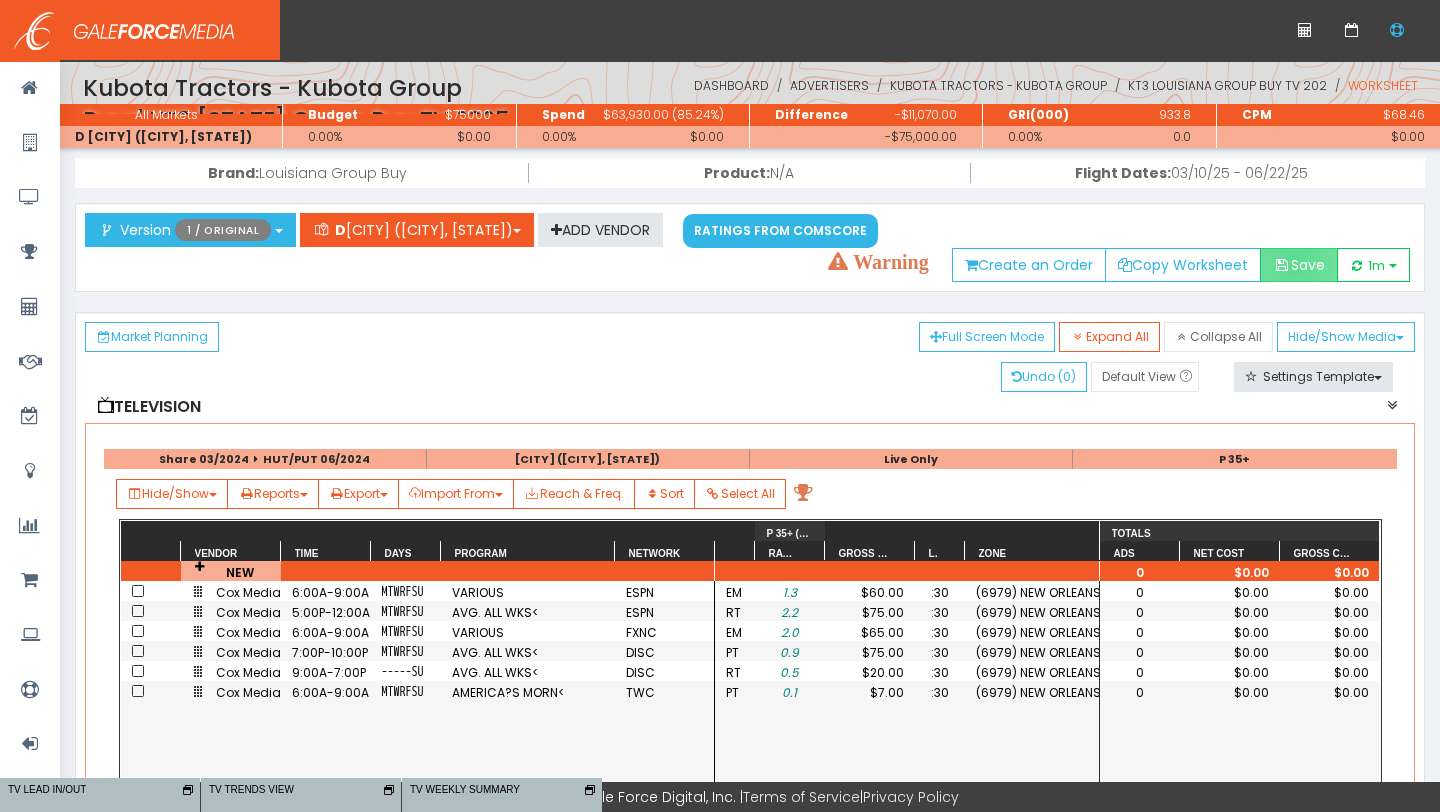 click on "Save" at bounding box center (1299, 265) 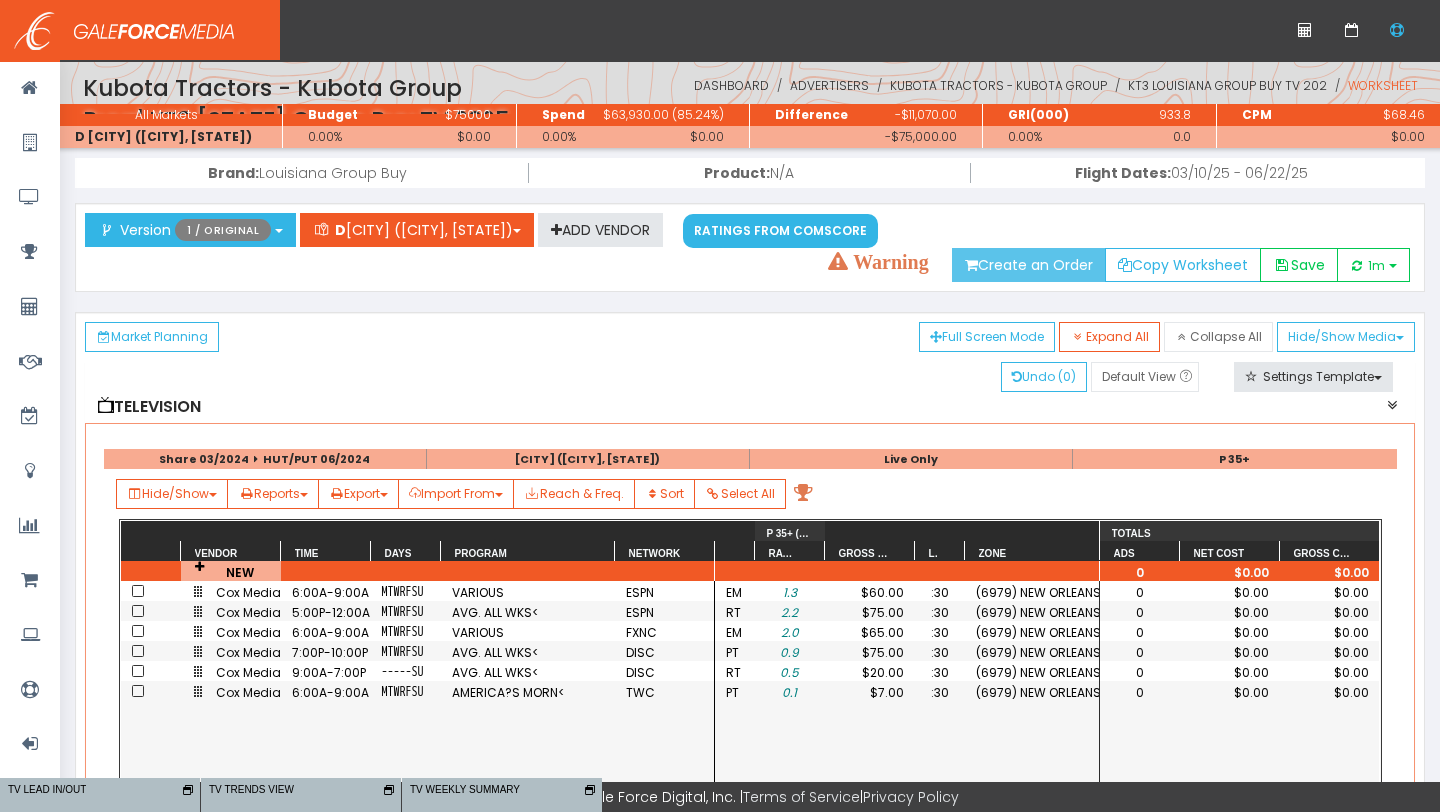 click on "Create an Order" at bounding box center [1029, 265] 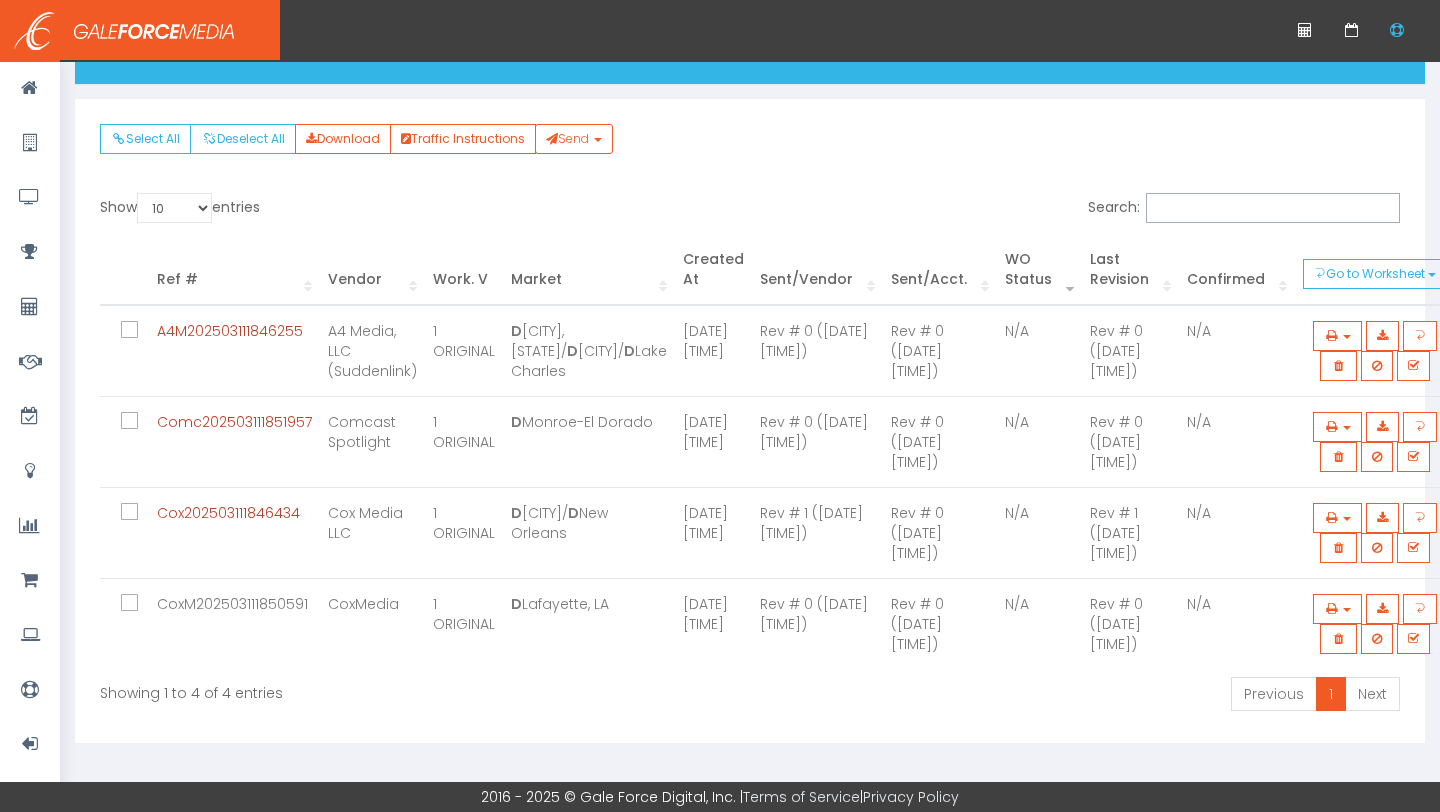 scroll, scrollTop: 0, scrollLeft: 0, axis: both 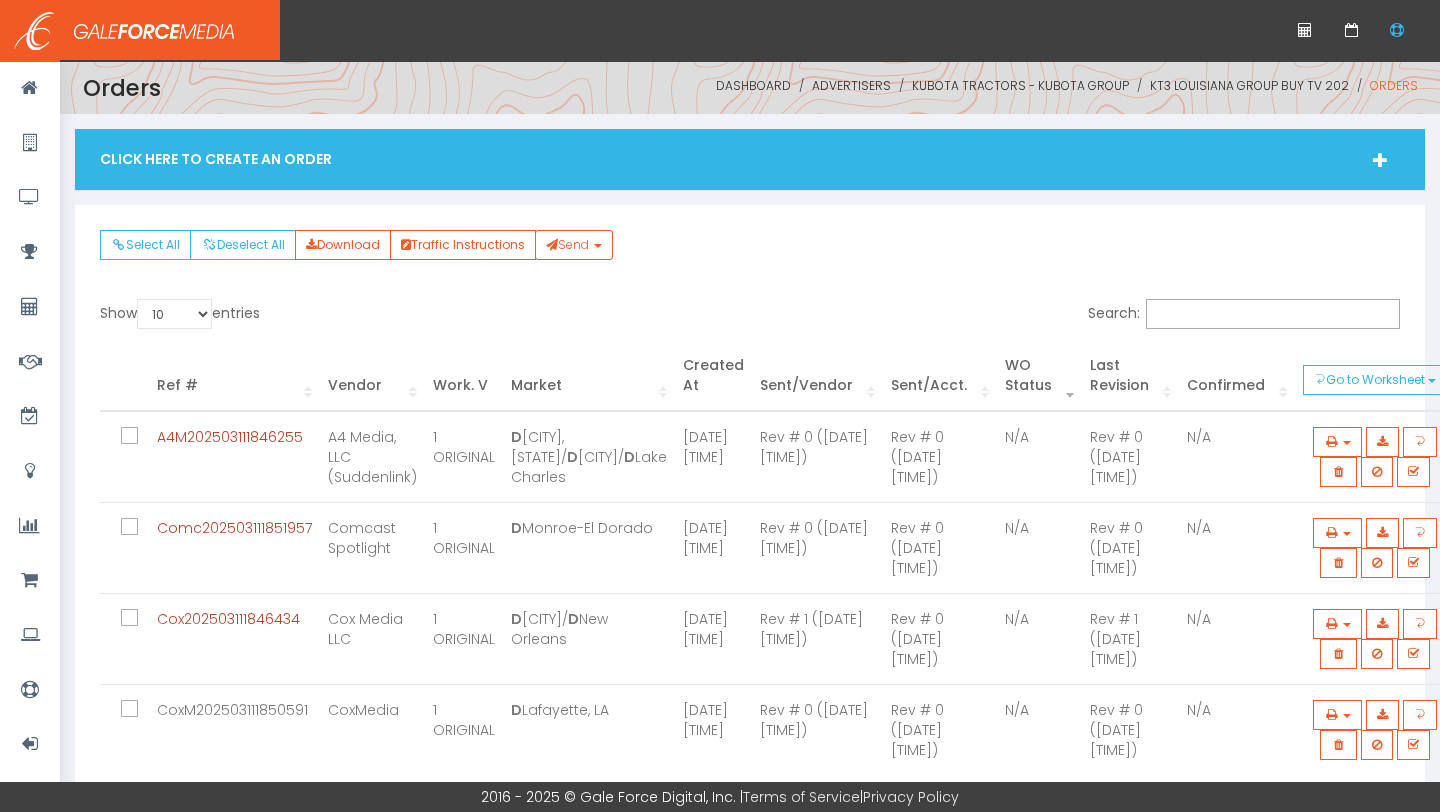 click on "Click Here To Create An Order" at bounding box center [750, 159] 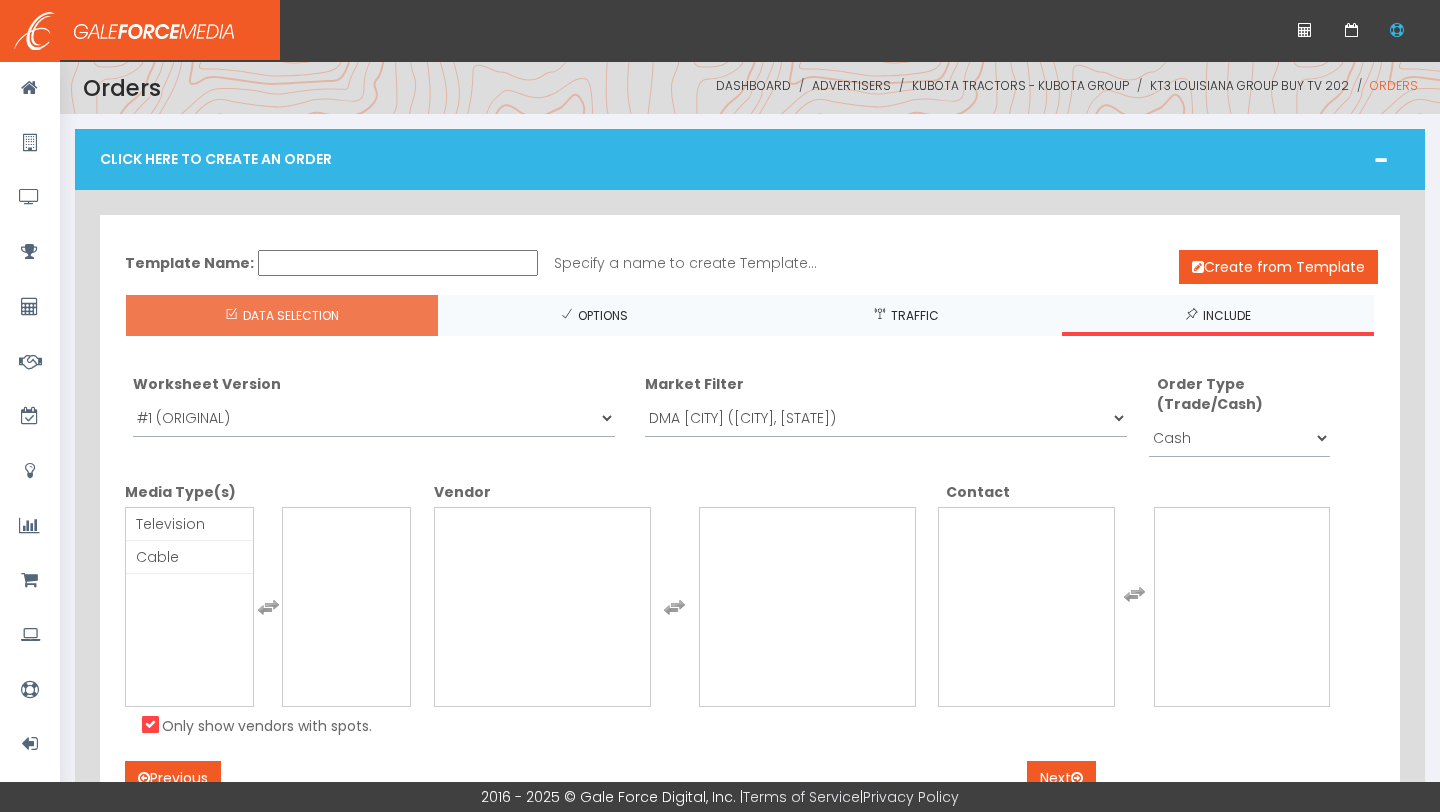 click on "Click Here To Create An Order" at bounding box center (750, 159) 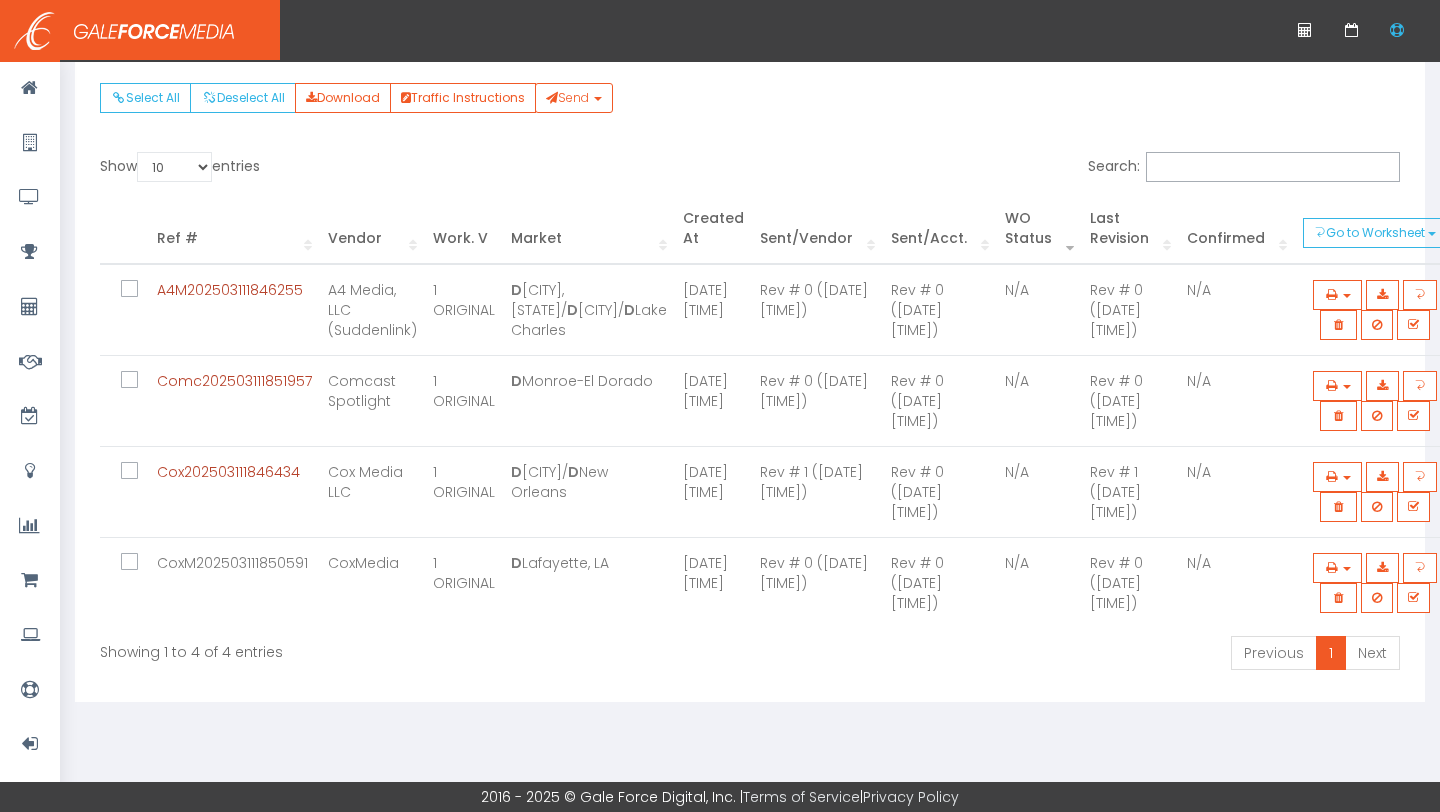 scroll, scrollTop: 247, scrollLeft: 0, axis: vertical 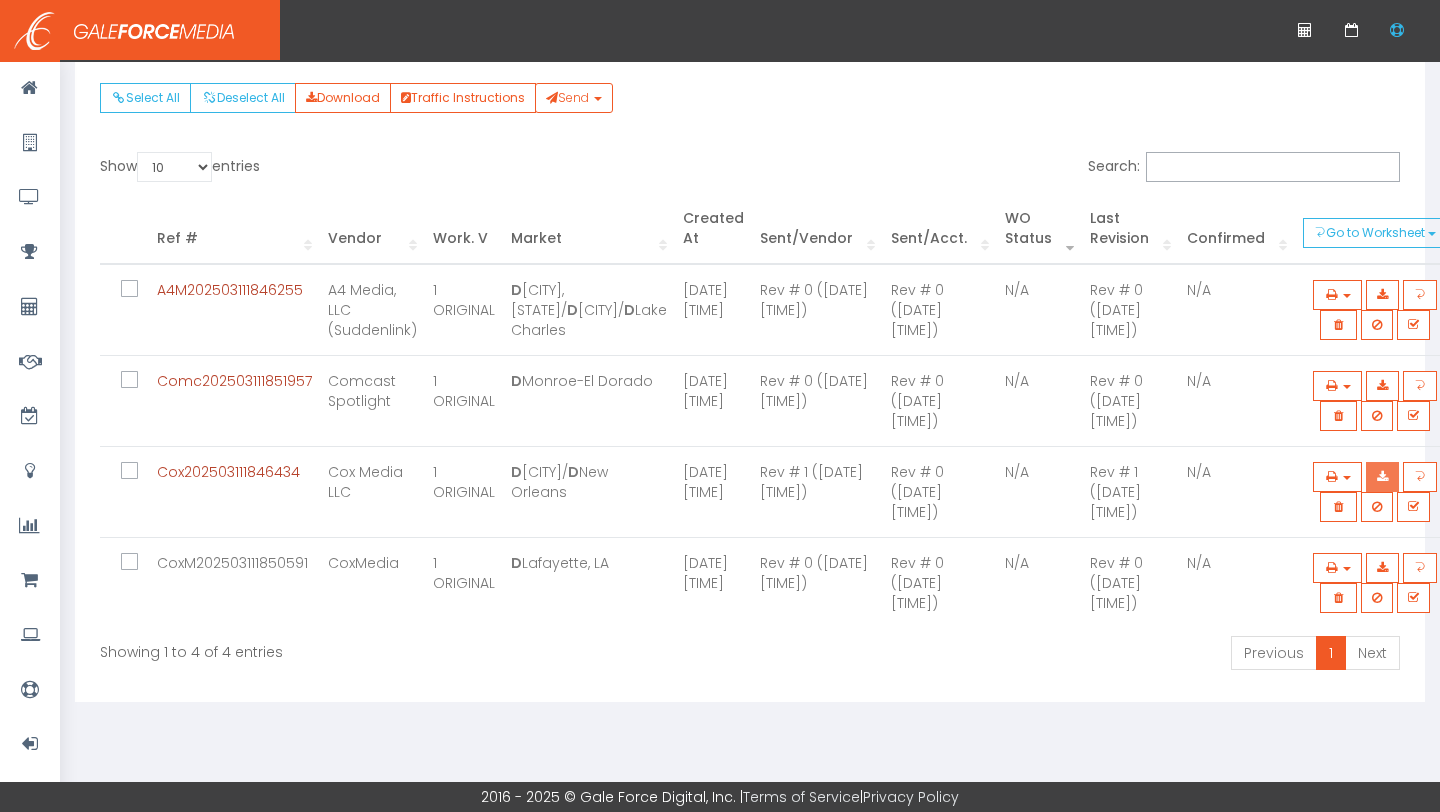 click at bounding box center (1382, 195) 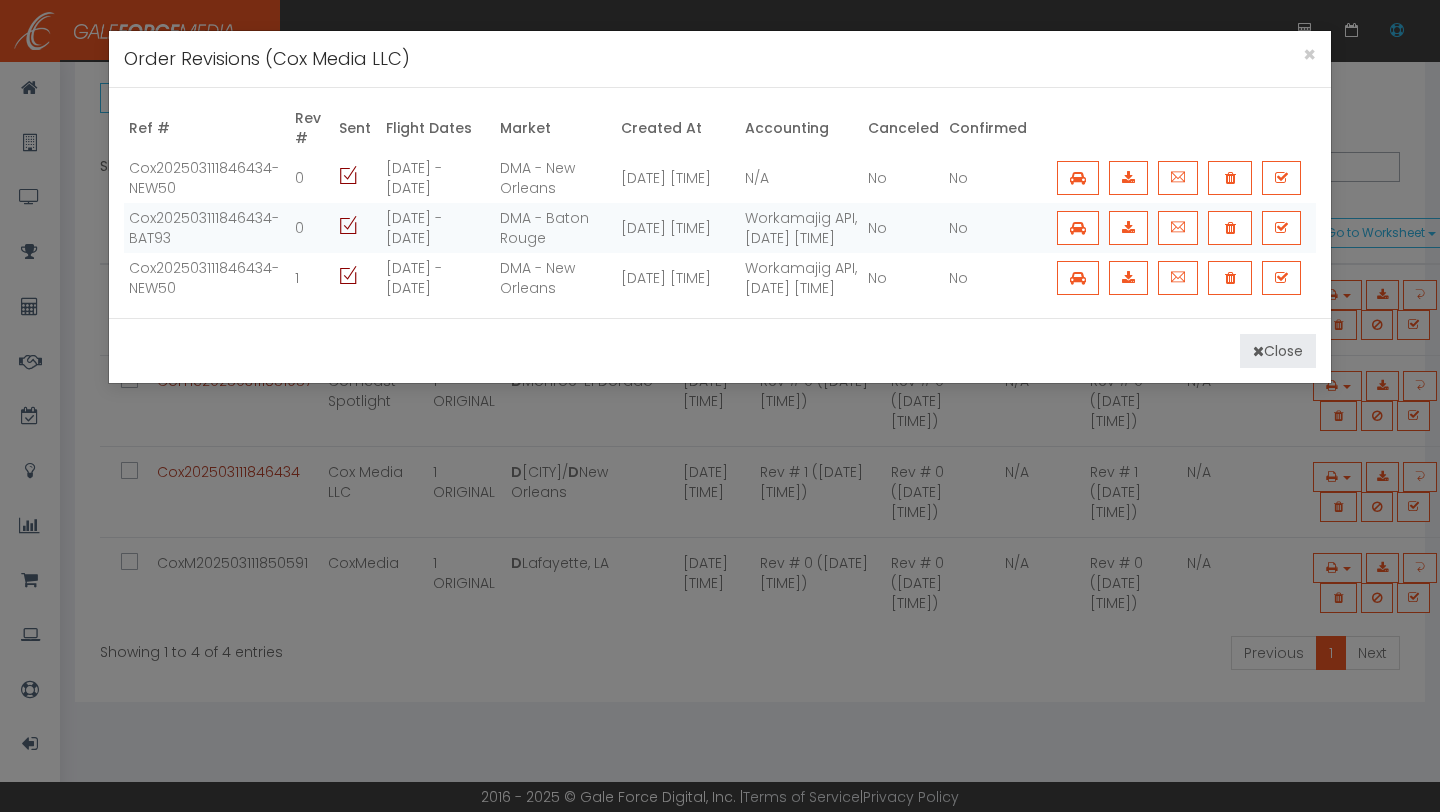 click on "Close" at bounding box center [1278, 446] 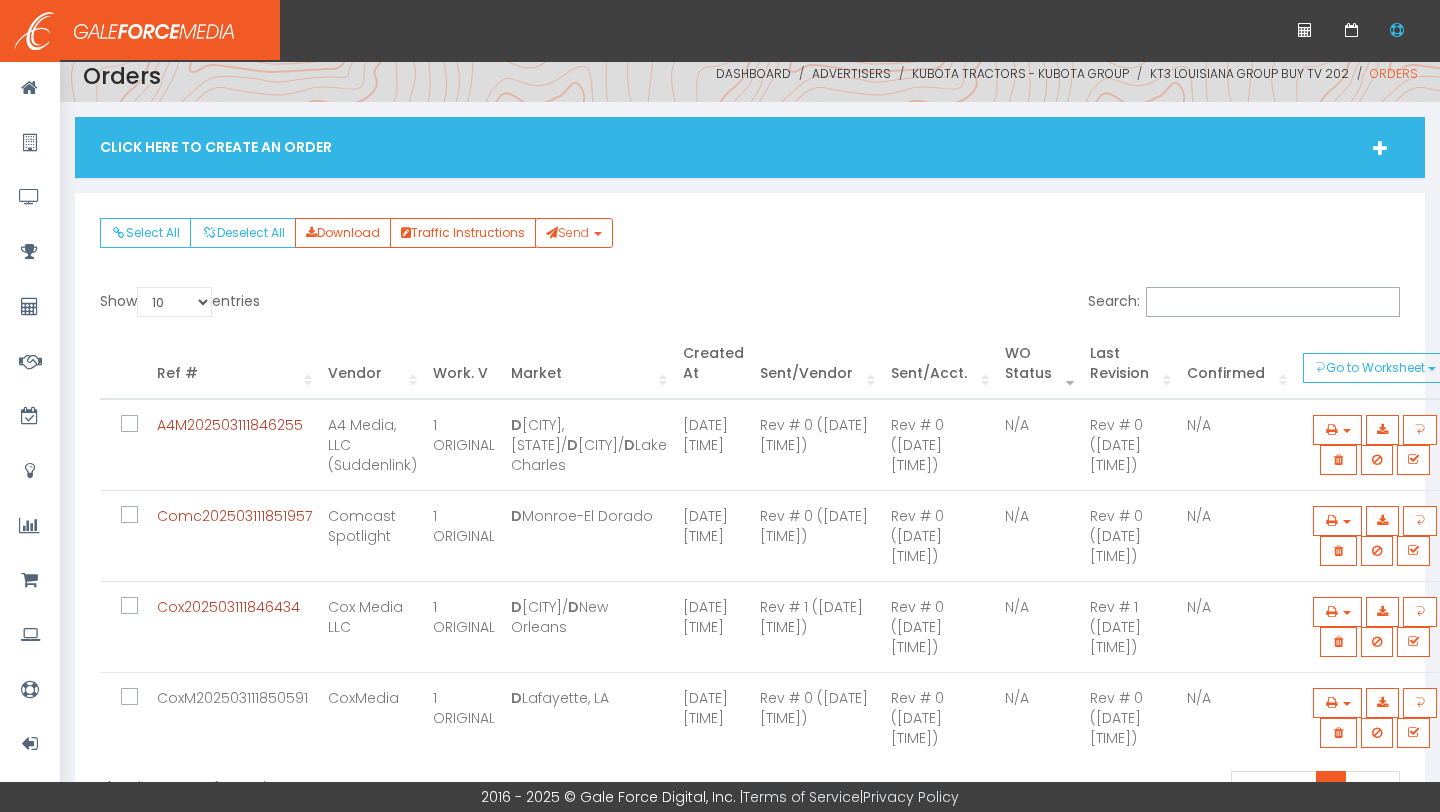 scroll, scrollTop: 0, scrollLeft: 0, axis: both 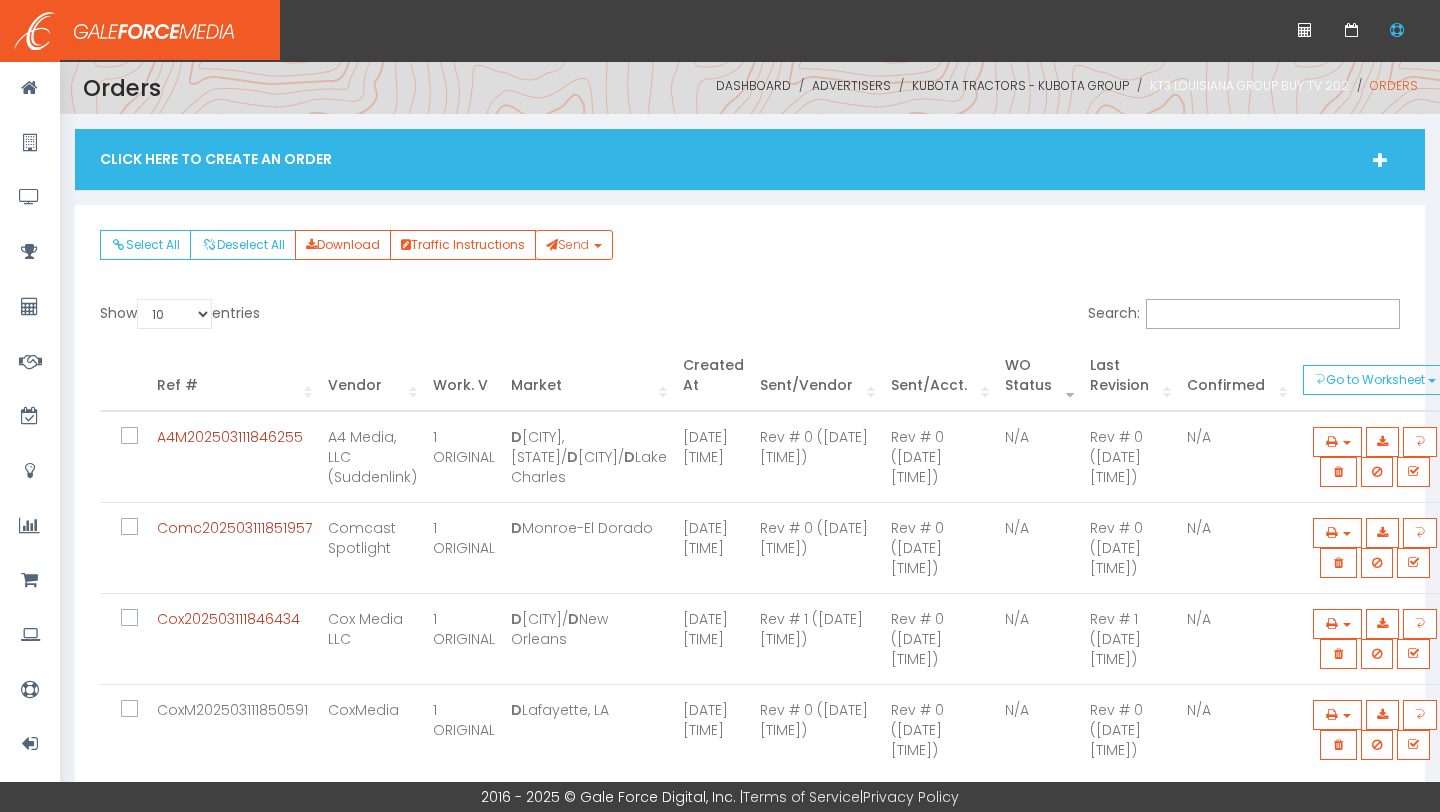 click on "KT3 Louisiana Group Buy TV 202" at bounding box center [1249, 85] 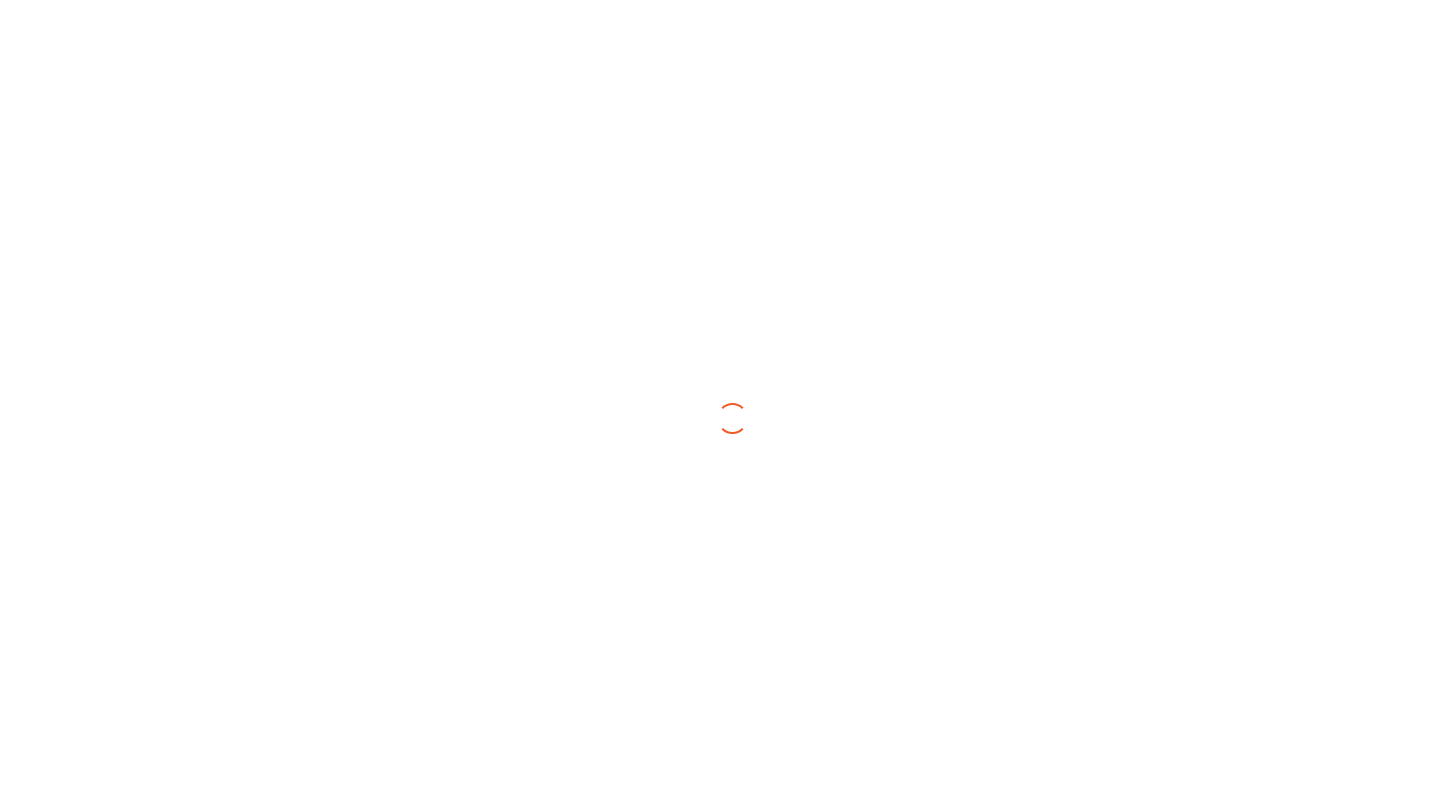 scroll, scrollTop: 0, scrollLeft: 0, axis: both 